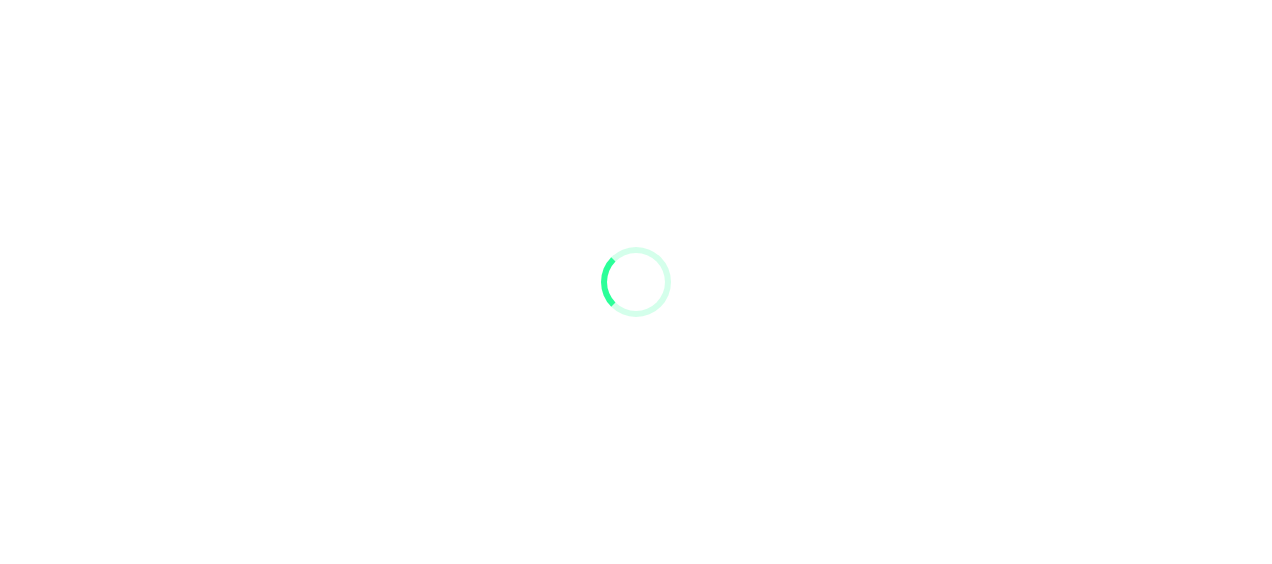 scroll, scrollTop: 0, scrollLeft: 0, axis: both 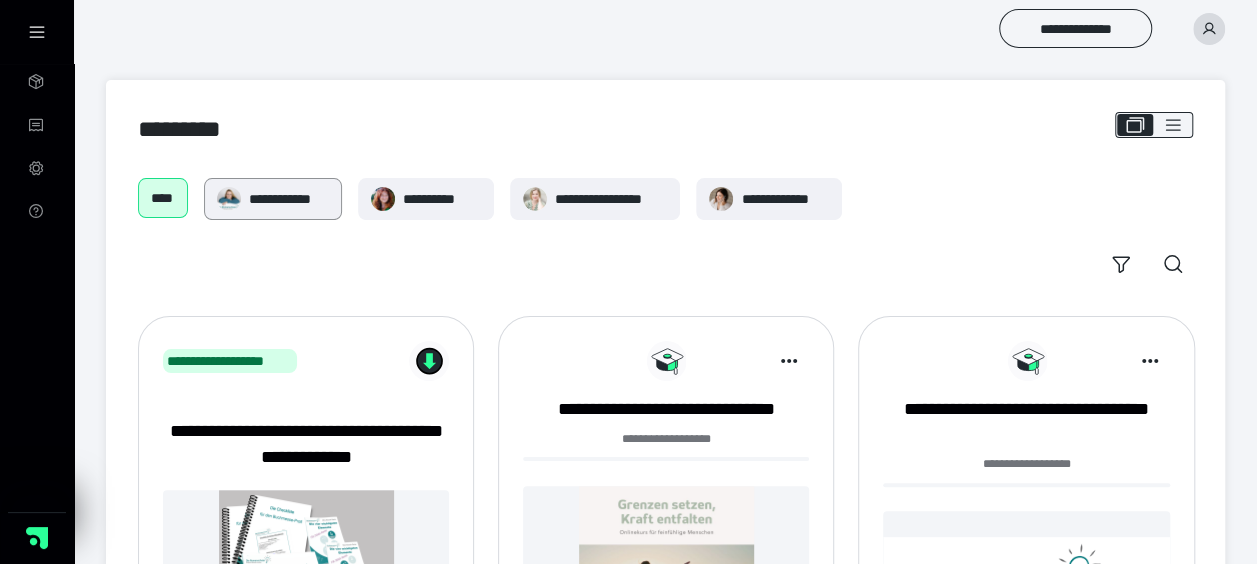 click on "**********" at bounding box center (273, 199) 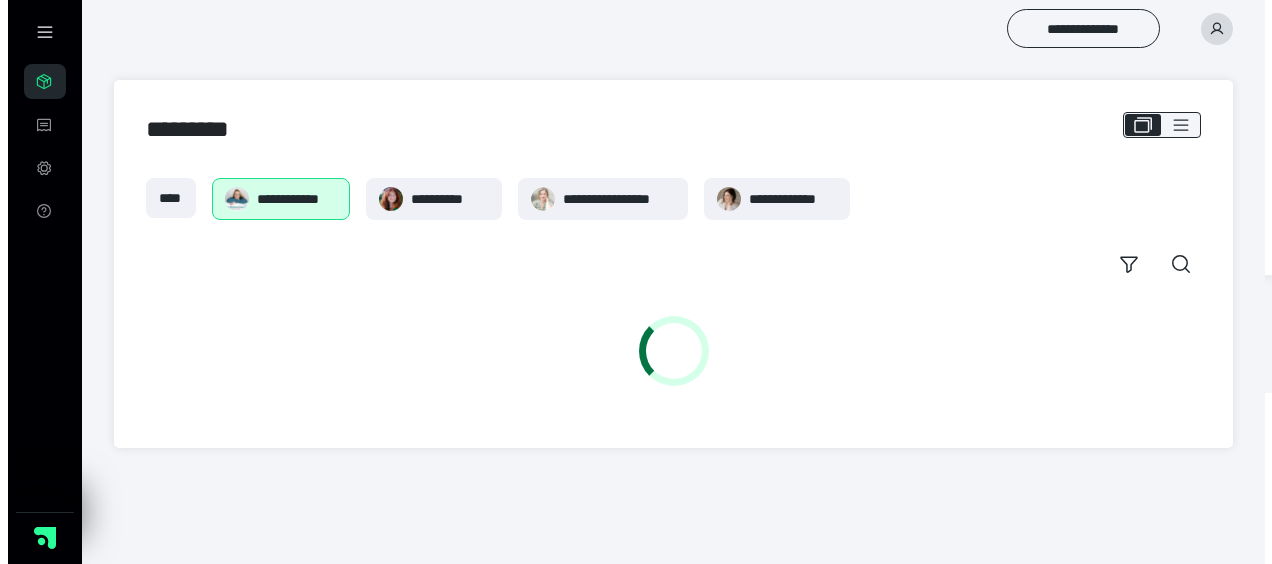scroll, scrollTop: 0, scrollLeft: 0, axis: both 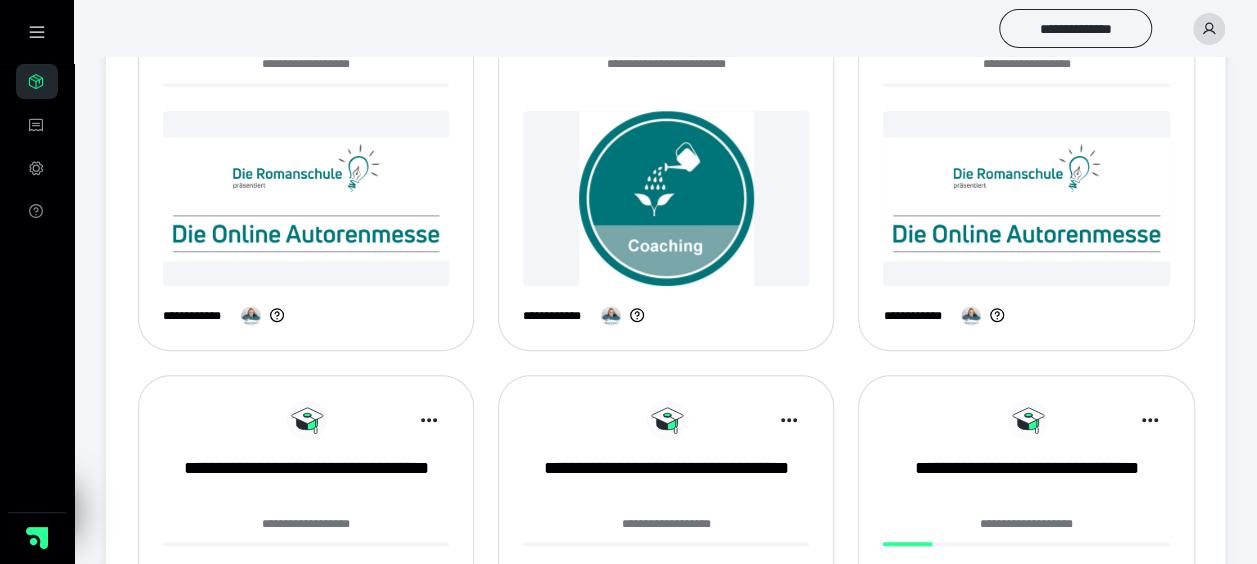click at bounding box center [306, 198] 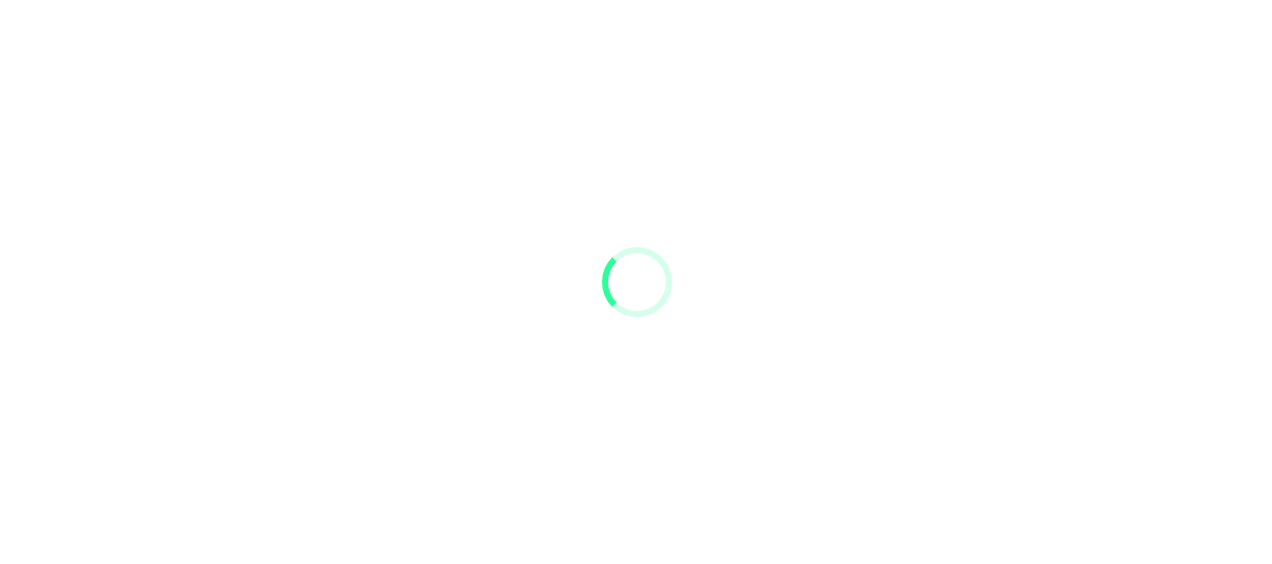 scroll, scrollTop: 0, scrollLeft: 0, axis: both 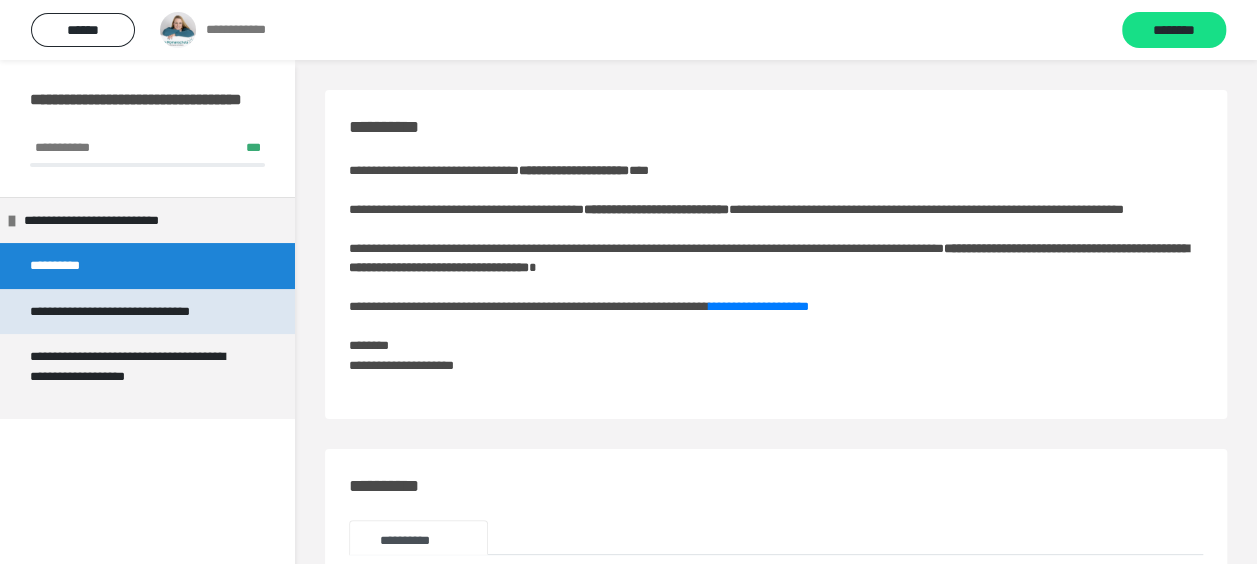 click on "**********" at bounding box center [139, 312] 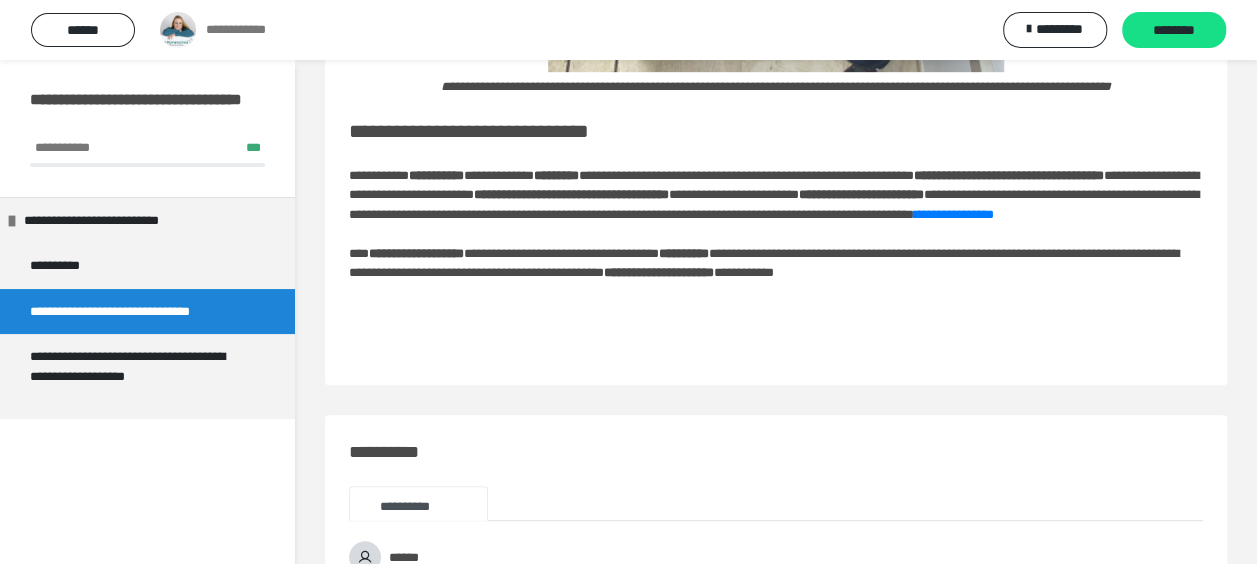 scroll, scrollTop: 600, scrollLeft: 0, axis: vertical 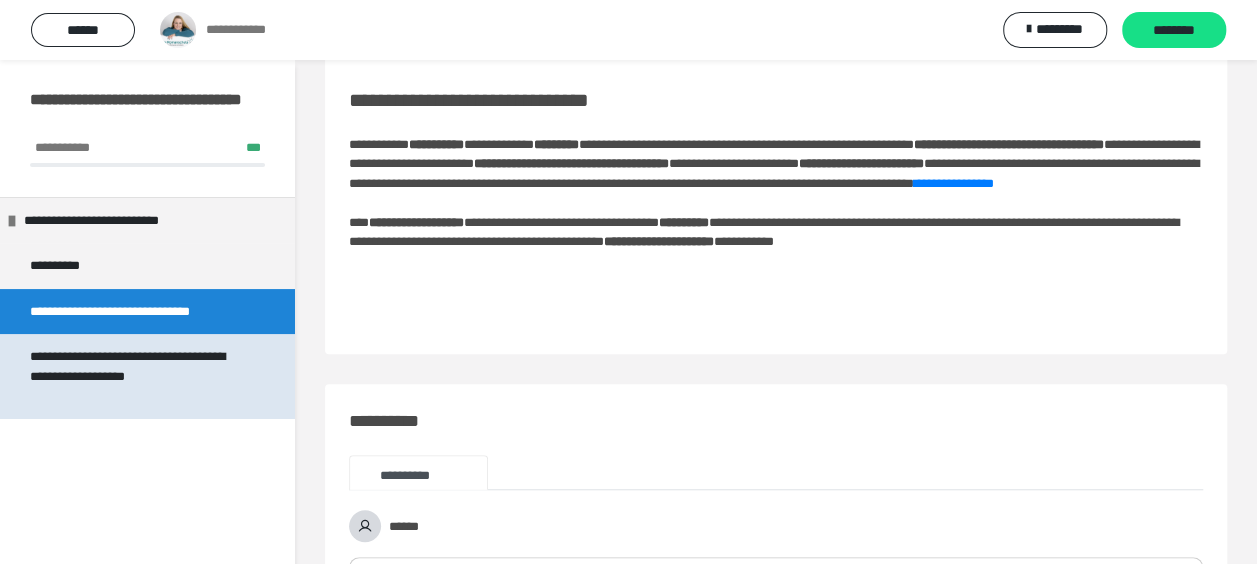click on "**********" at bounding box center (139, 376) 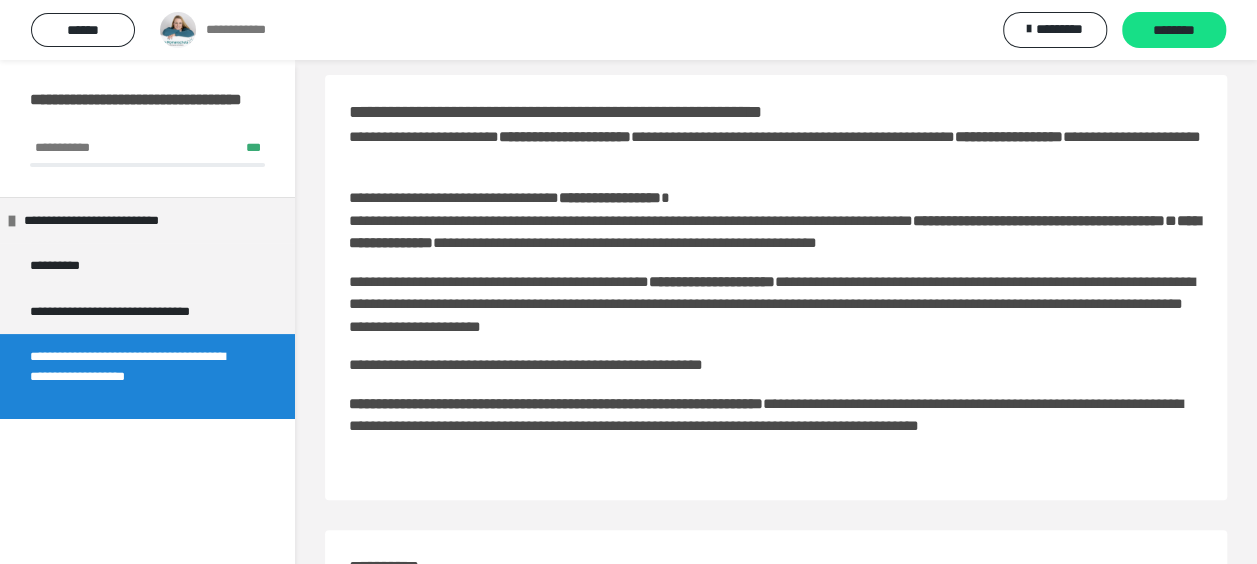 scroll, scrollTop: 0, scrollLeft: 0, axis: both 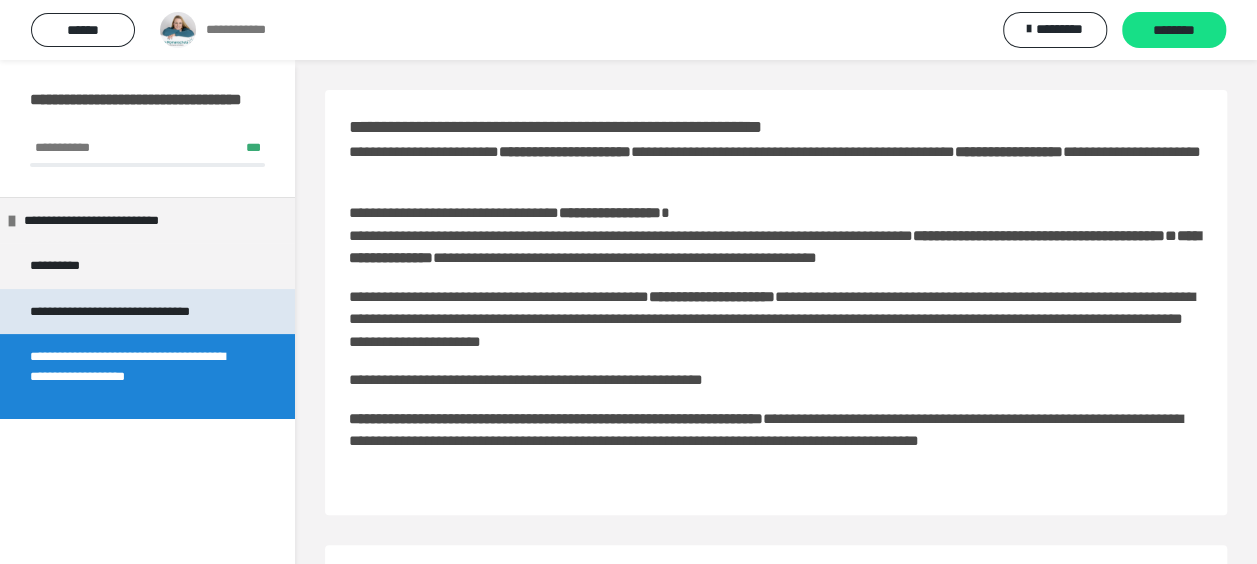 click on "**********" at bounding box center (139, 312) 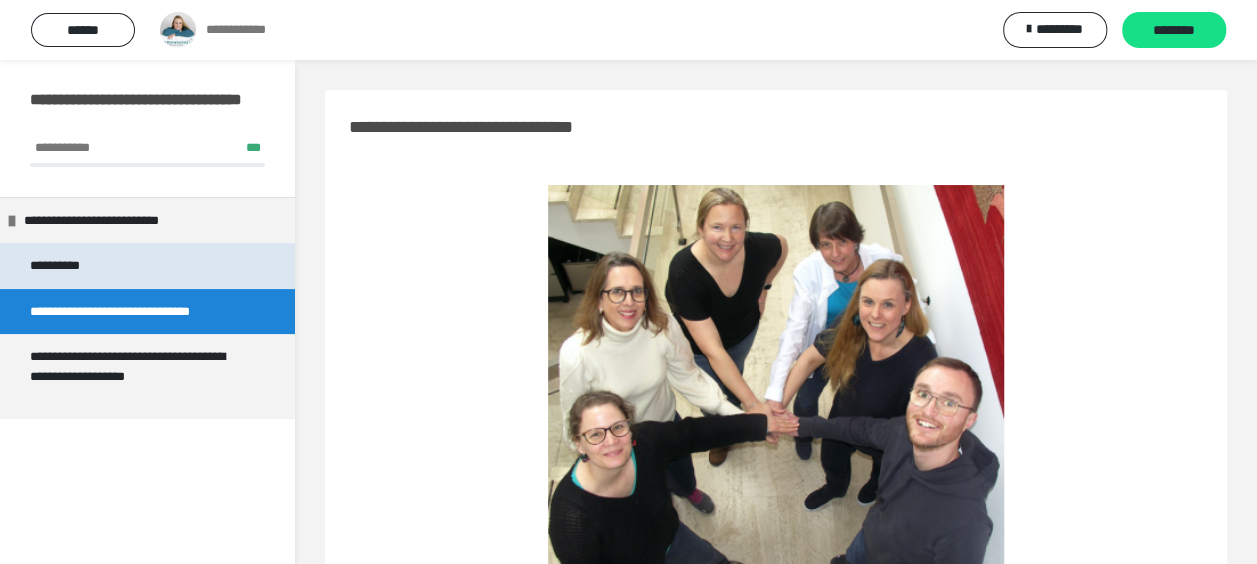 click on "**********" at bounding box center [72, 266] 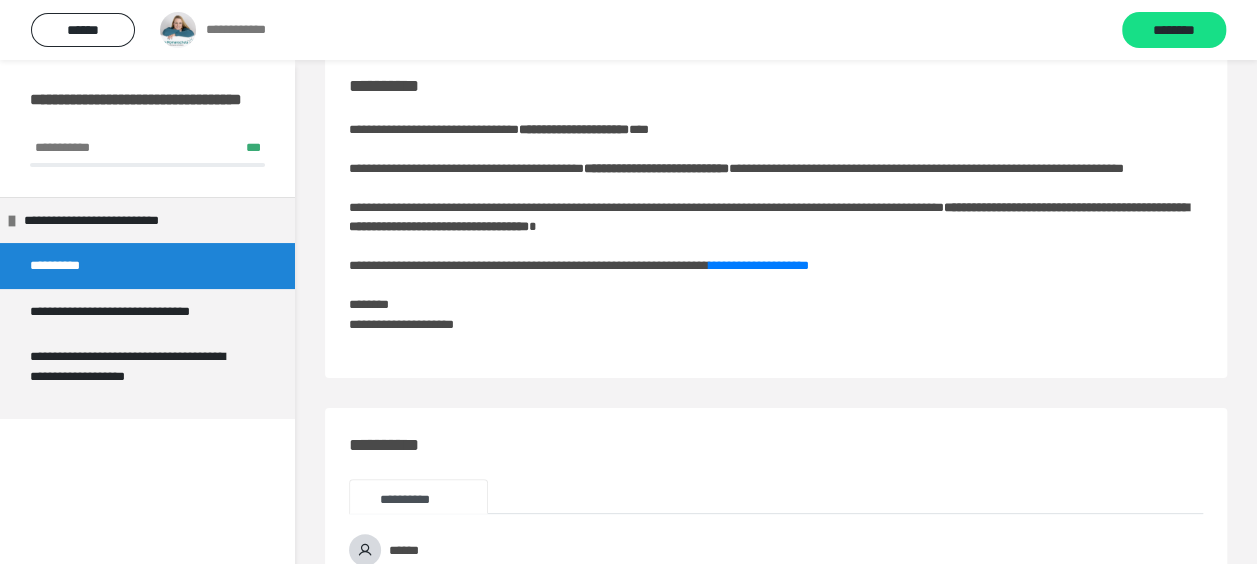 scroll, scrollTop: 0, scrollLeft: 0, axis: both 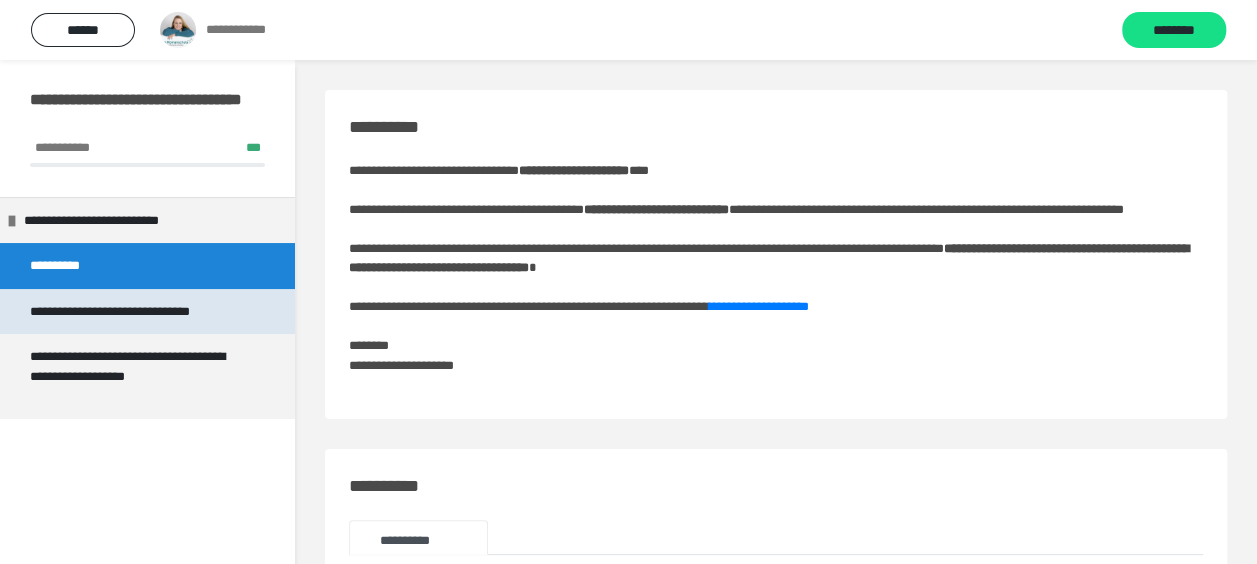 click on "**********" at bounding box center (139, 312) 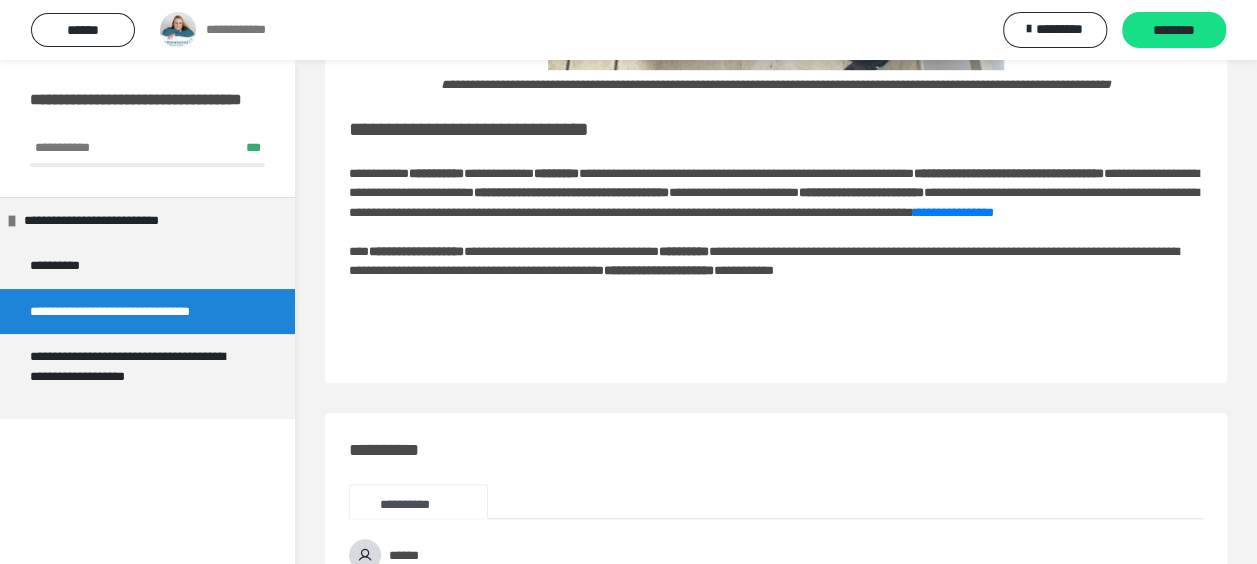 scroll, scrollTop: 490, scrollLeft: 0, axis: vertical 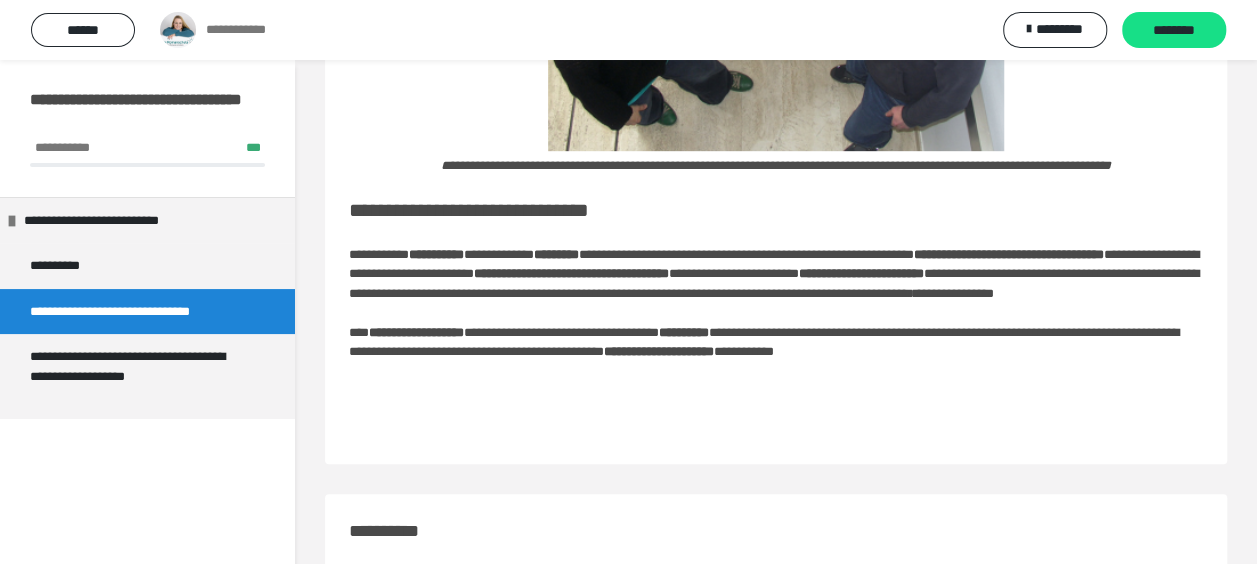 click on "**********" at bounding box center [954, 293] 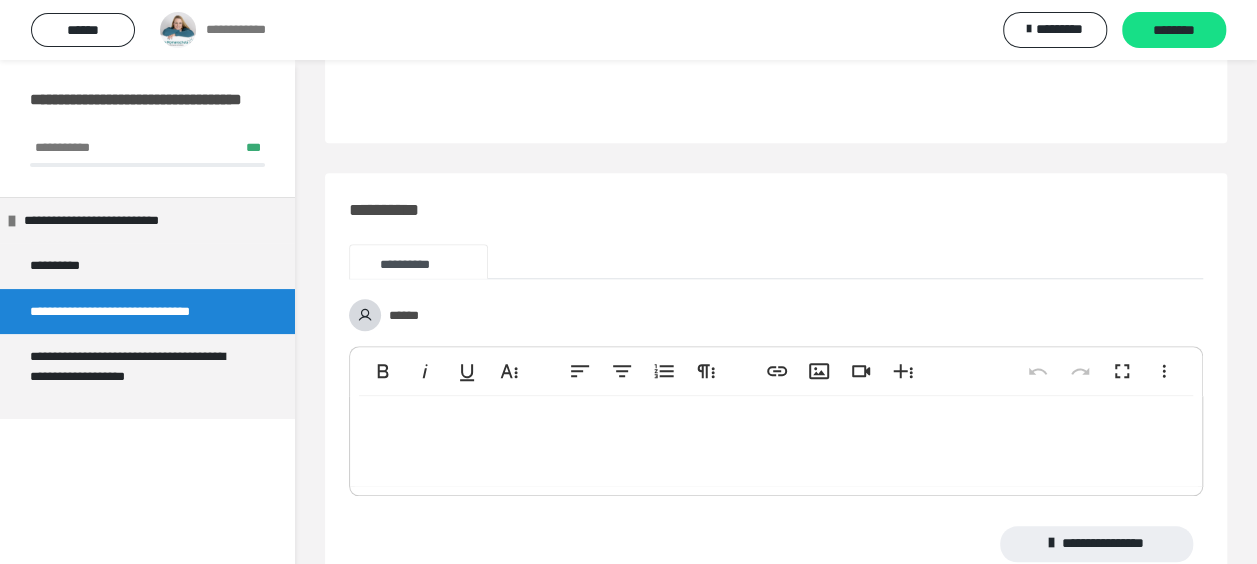 scroll, scrollTop: 900, scrollLeft: 0, axis: vertical 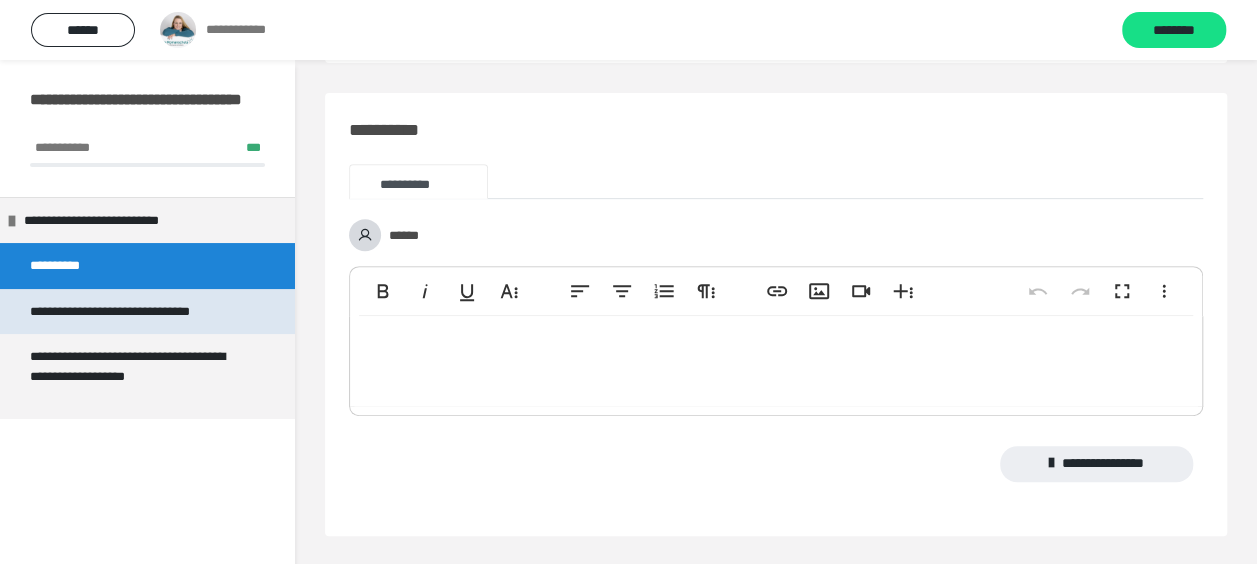 click on "**********" at bounding box center (139, 312) 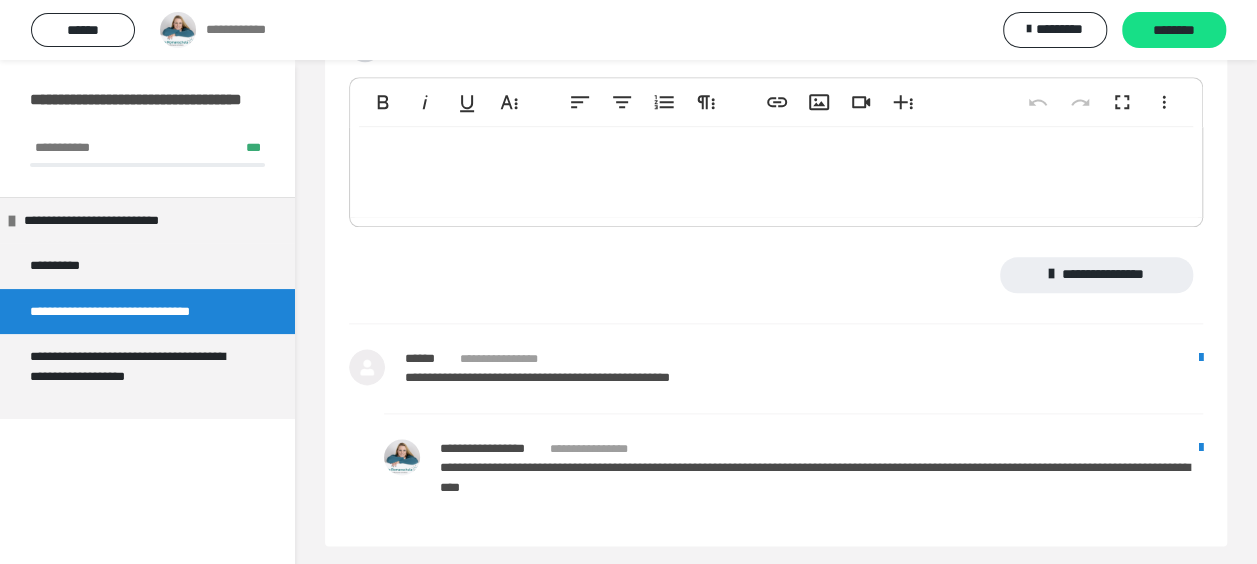 scroll, scrollTop: 1090, scrollLeft: 0, axis: vertical 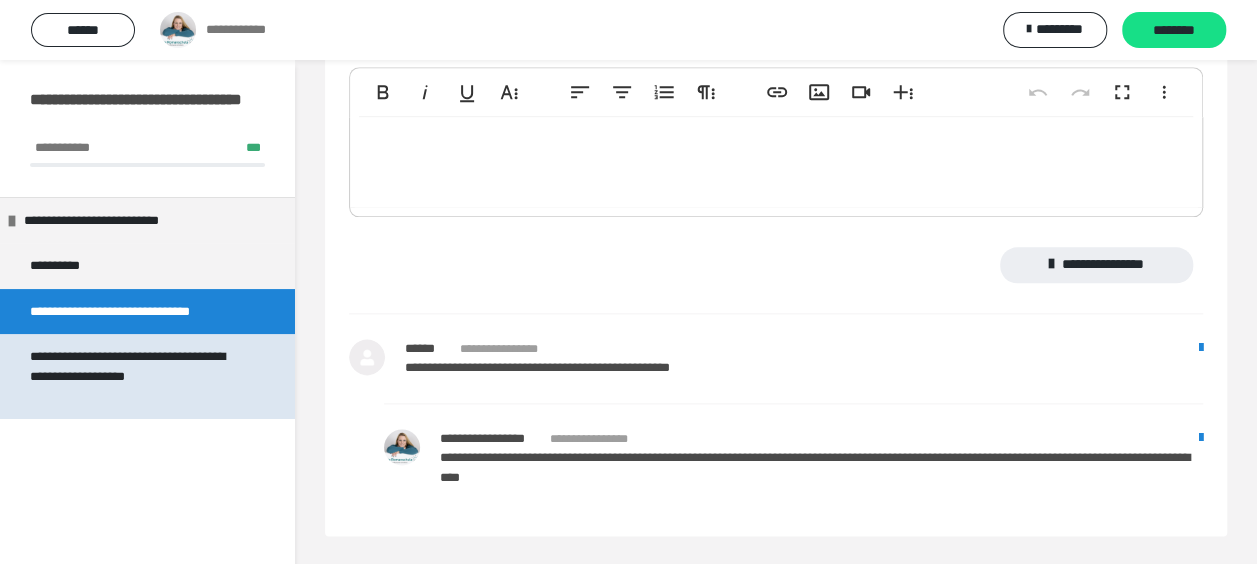 click on "**********" at bounding box center [139, 376] 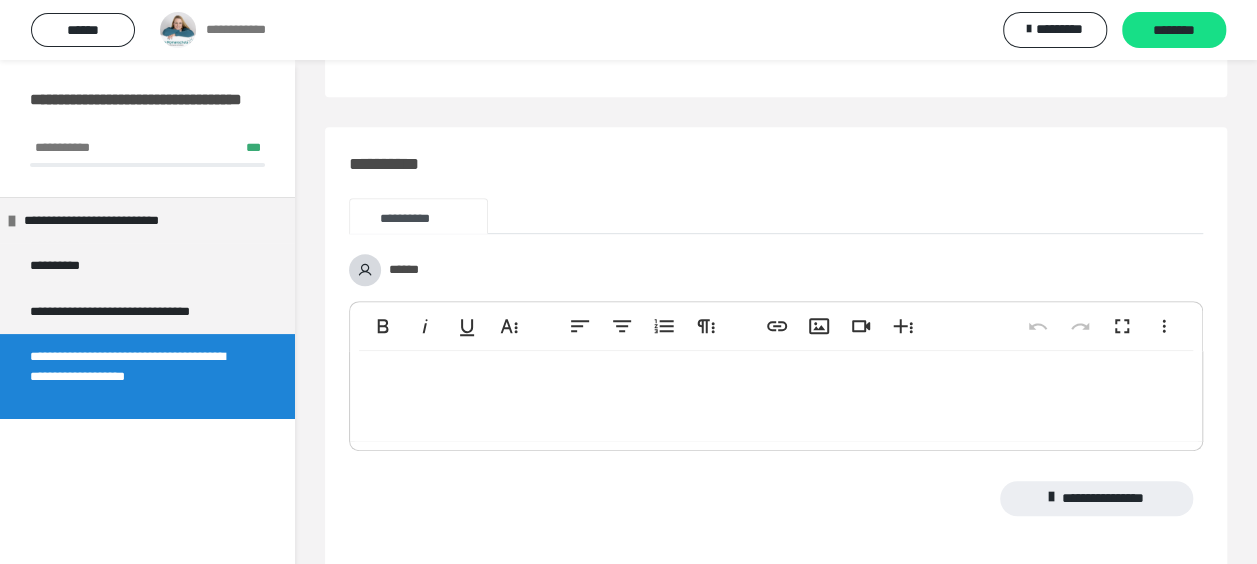 scroll, scrollTop: 453, scrollLeft: 0, axis: vertical 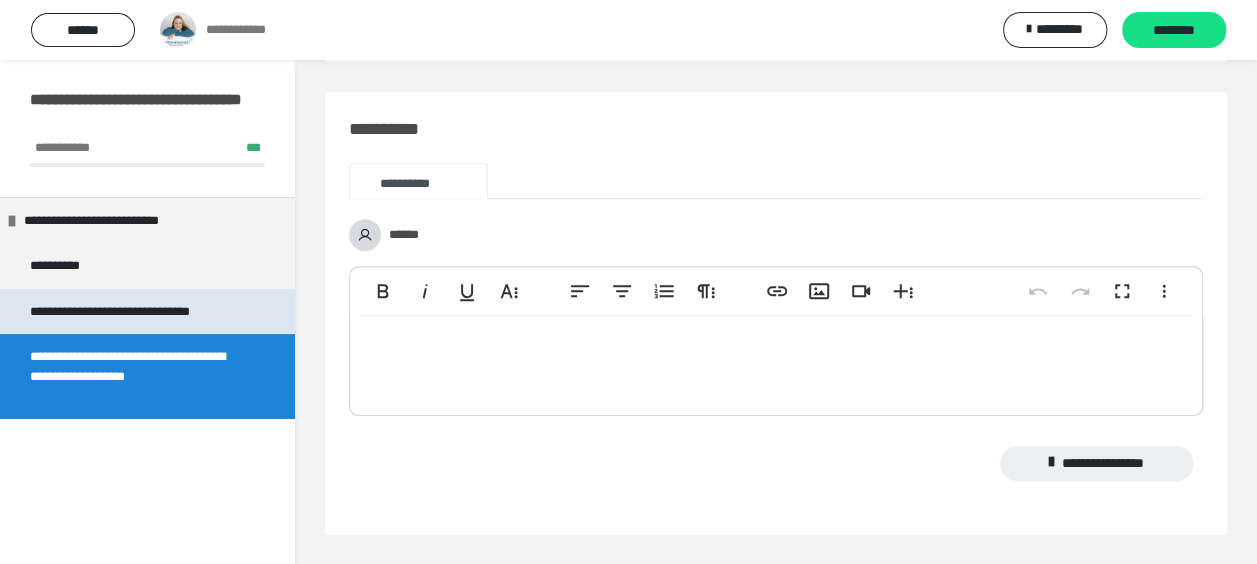 click on "**********" at bounding box center (139, 312) 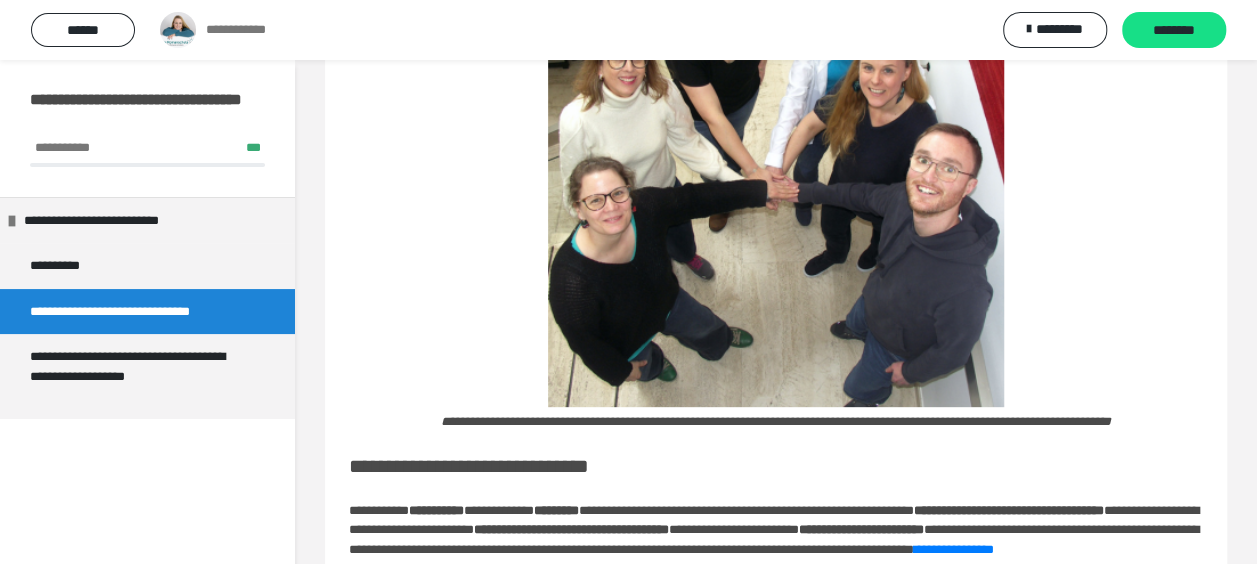scroll, scrollTop: 90, scrollLeft: 0, axis: vertical 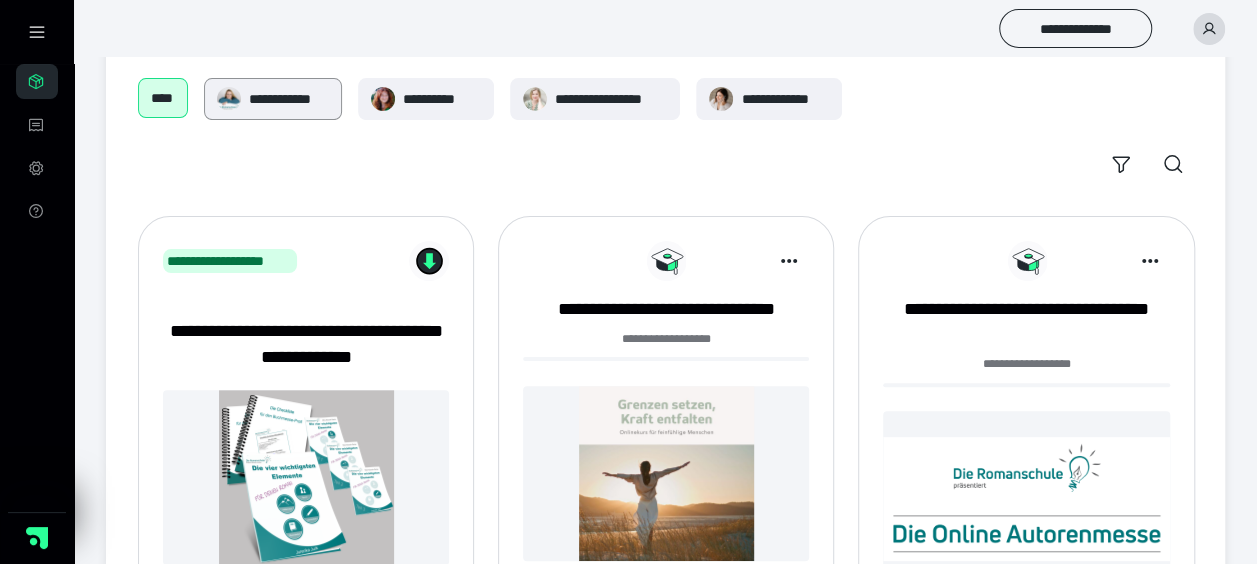 click on "**********" at bounding box center [289, 99] 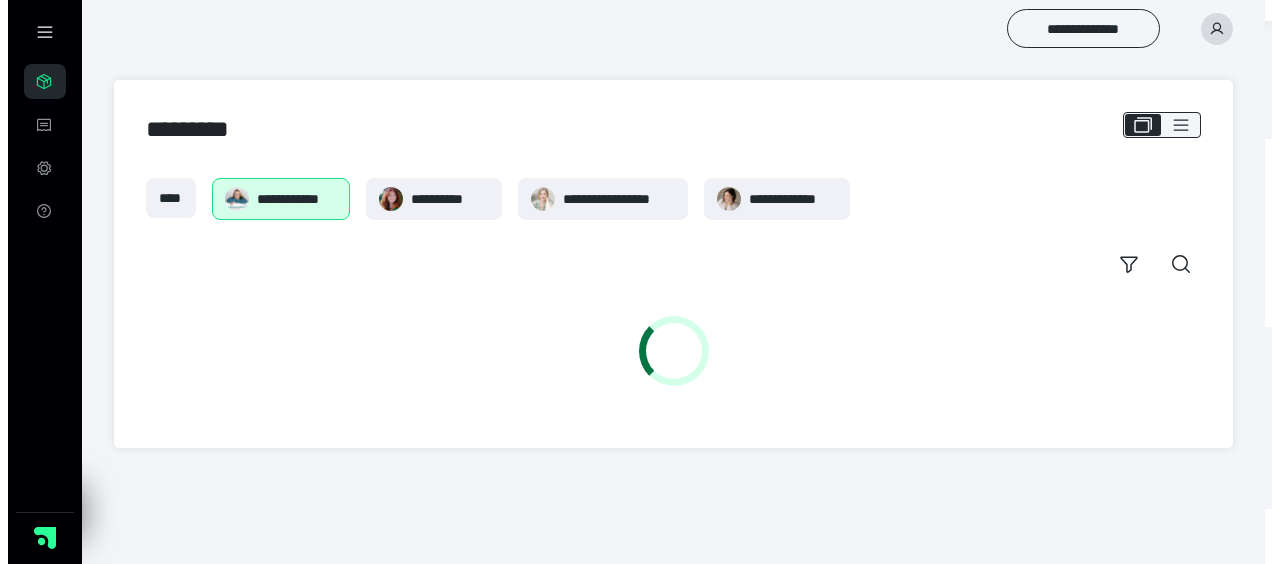 scroll, scrollTop: 0, scrollLeft: 0, axis: both 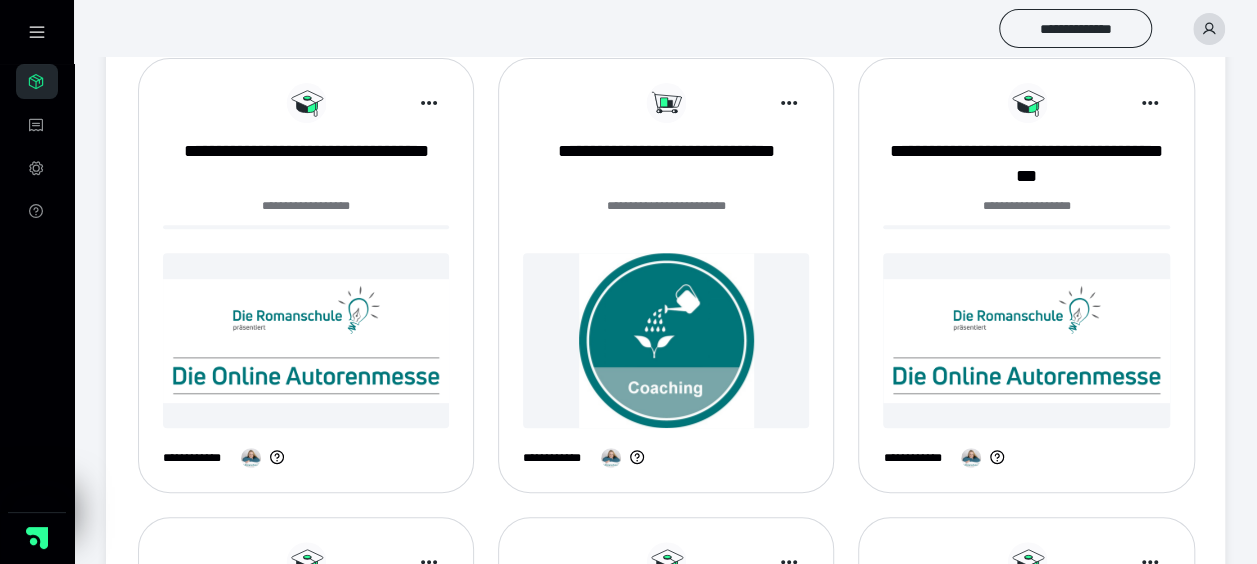 click at bounding box center (1026, 227) 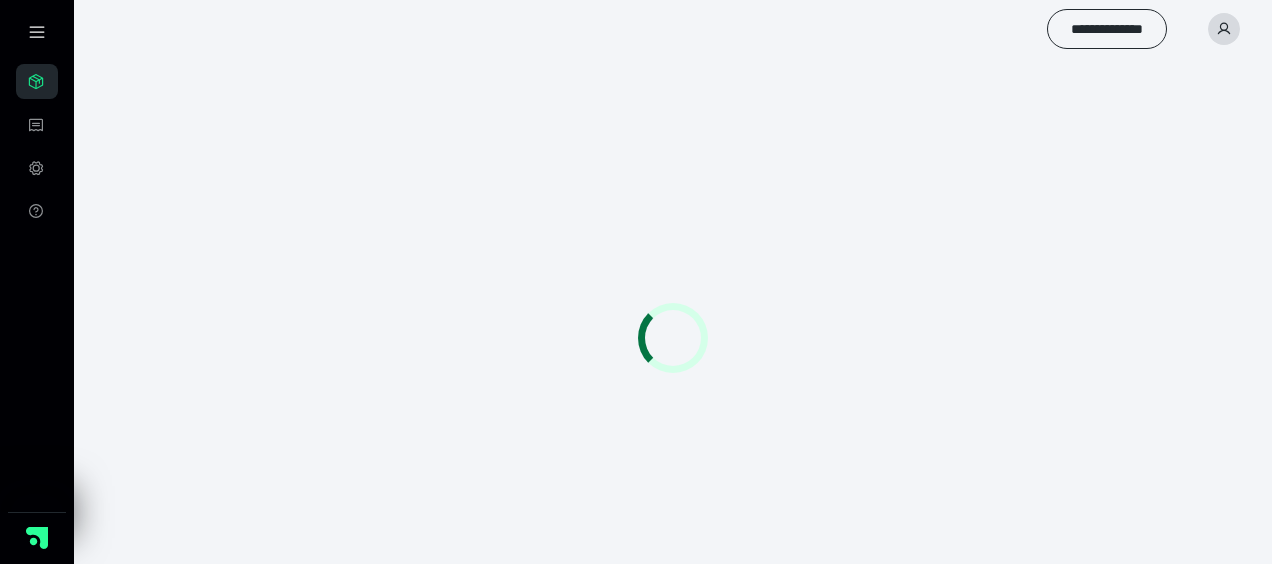 scroll, scrollTop: 0, scrollLeft: 0, axis: both 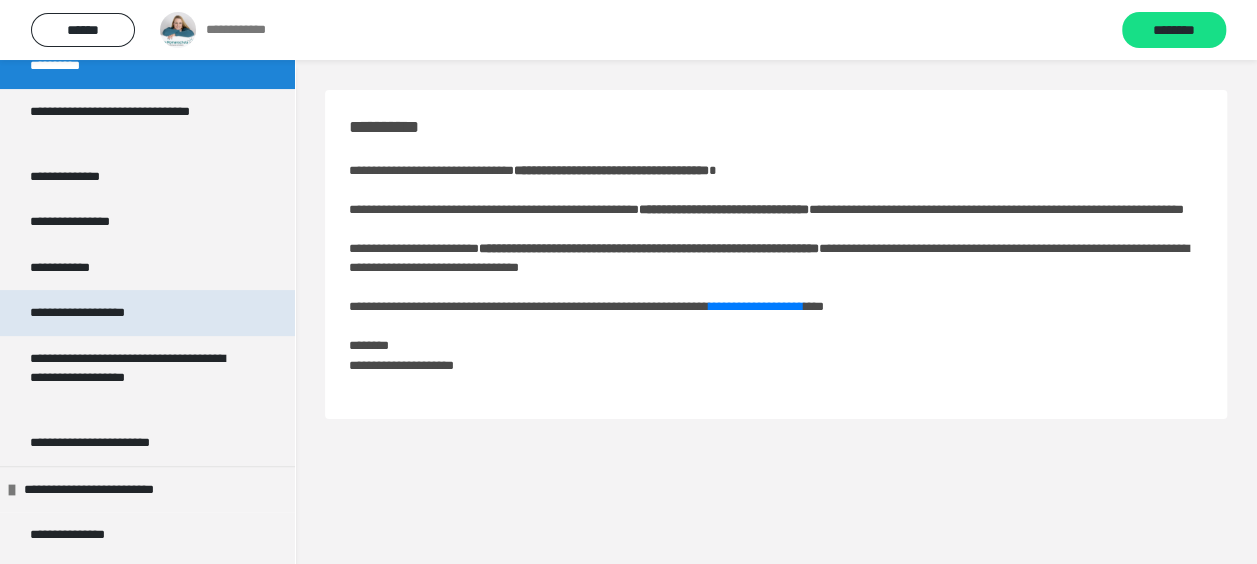 click on "**********" at bounding box center (102, 313) 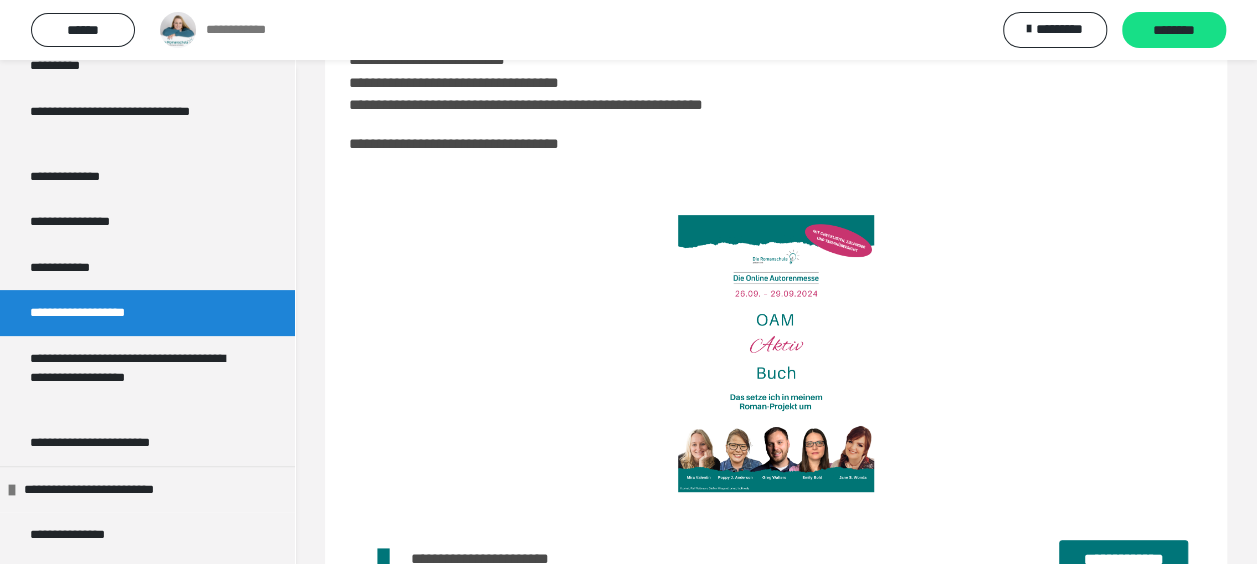 scroll, scrollTop: 300, scrollLeft: 0, axis: vertical 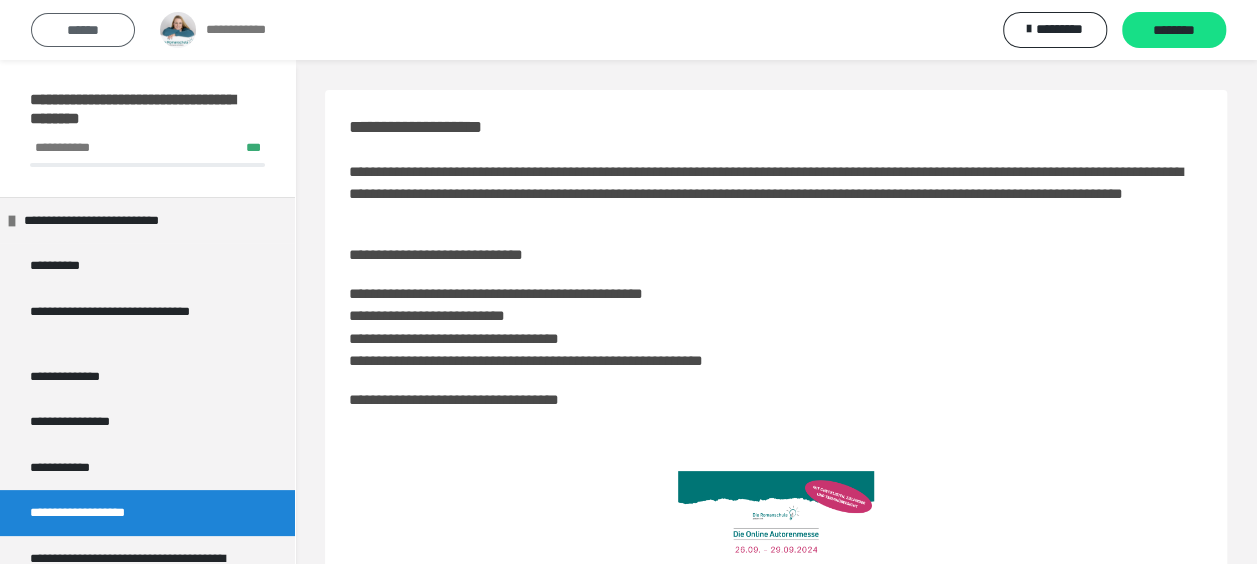 click on "******" at bounding box center (83, 30) 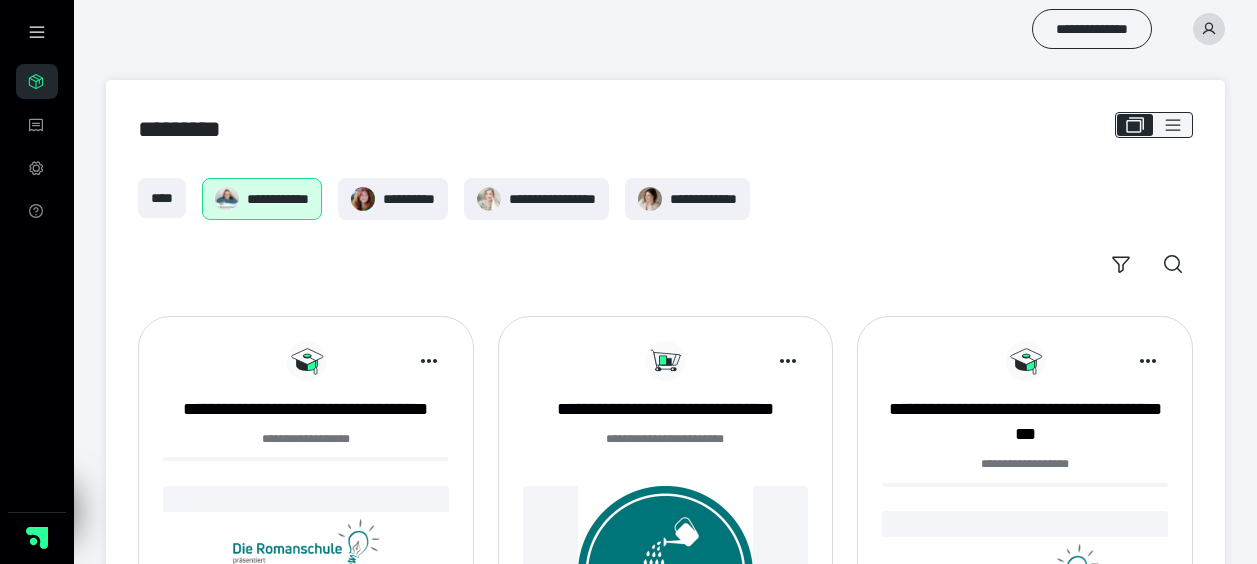 scroll, scrollTop: 258, scrollLeft: 0, axis: vertical 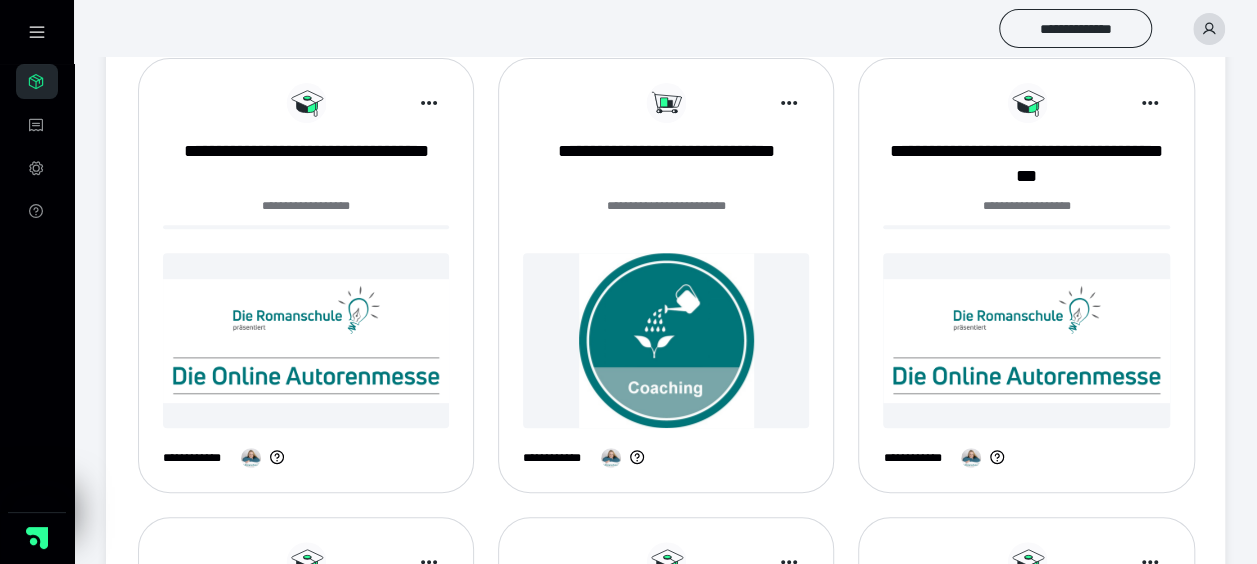 click at bounding box center [306, 340] 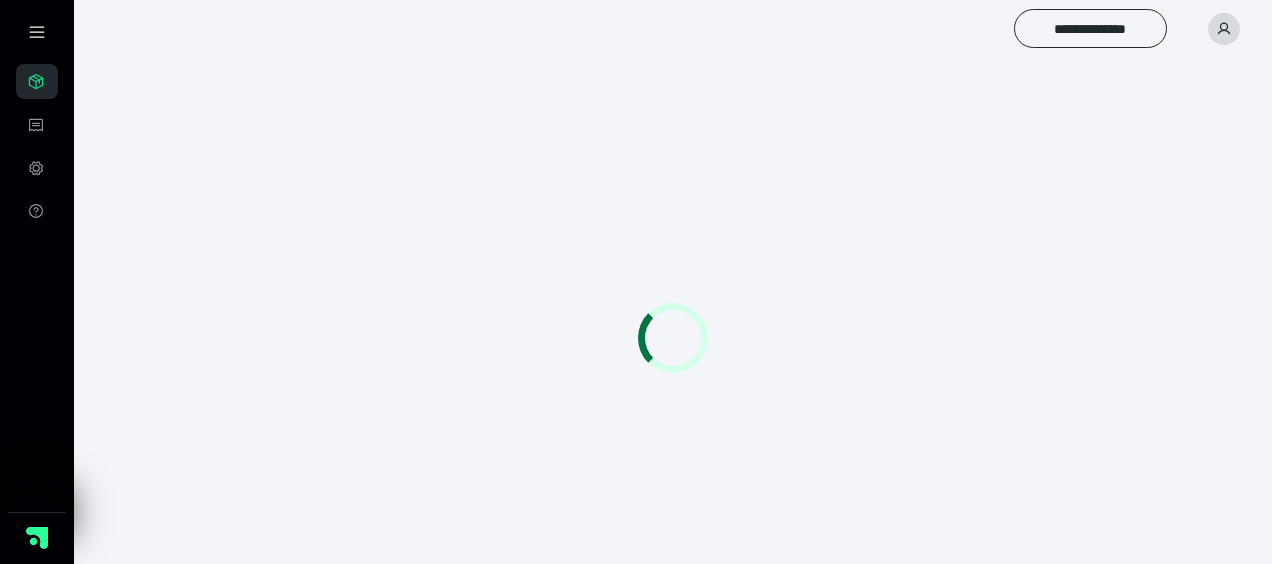 scroll, scrollTop: 0, scrollLeft: 0, axis: both 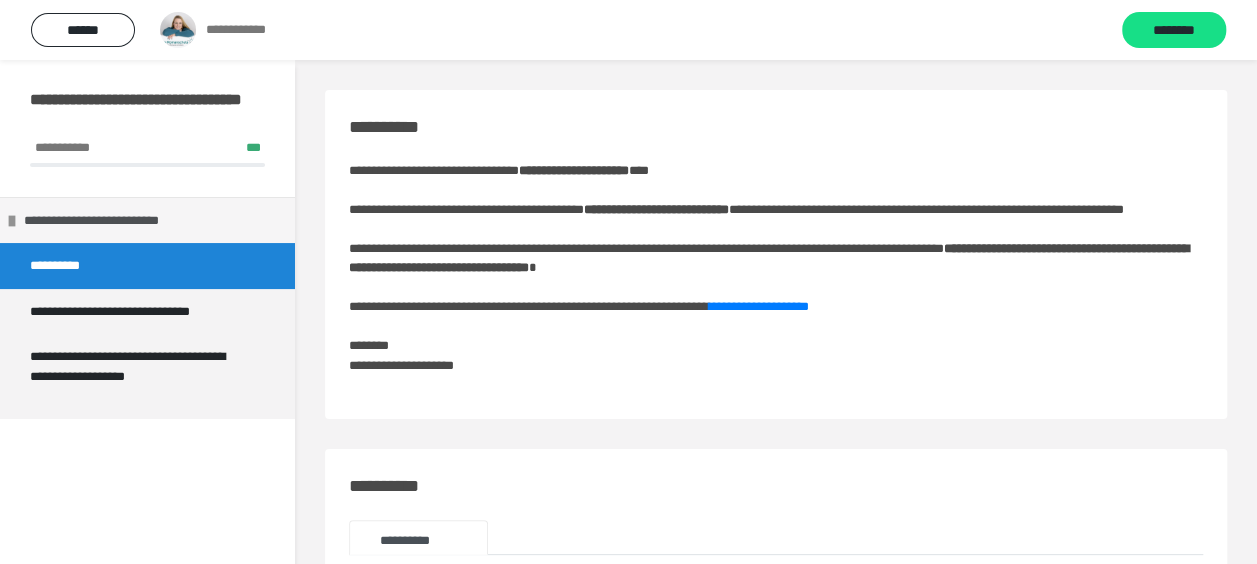 click at bounding box center (12, 221) 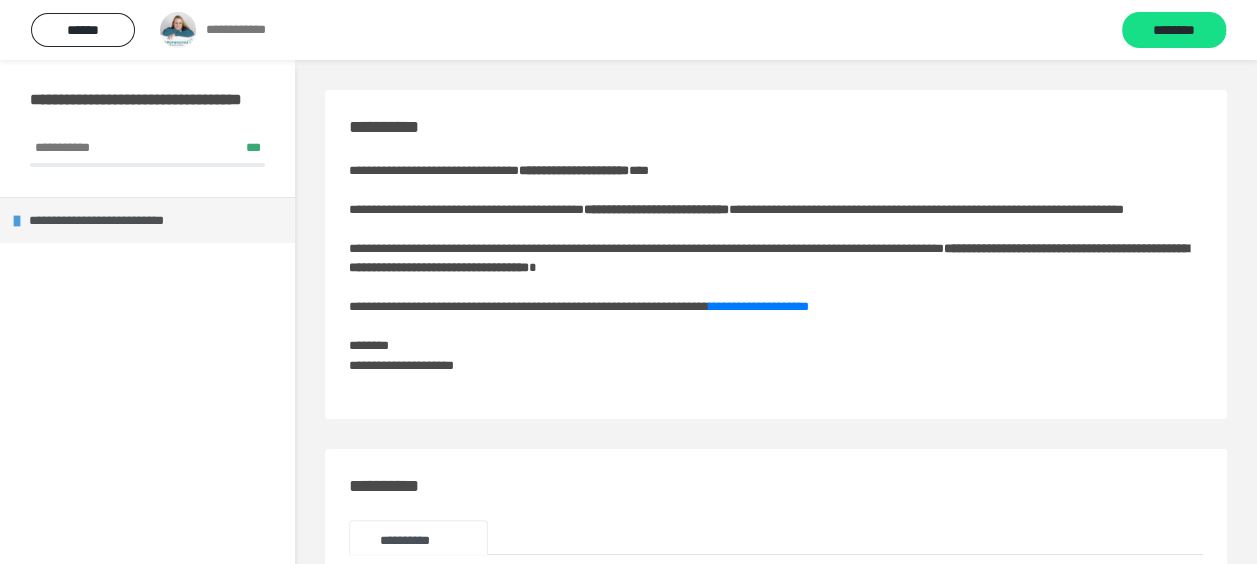 click at bounding box center (17, 221) 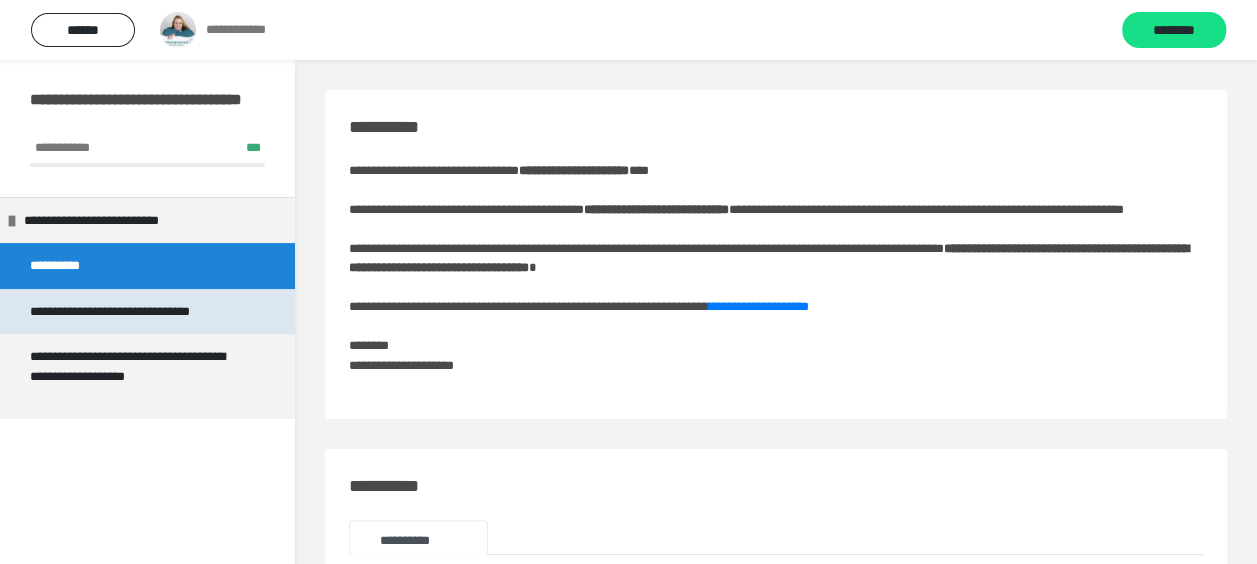 click on "**********" at bounding box center (139, 312) 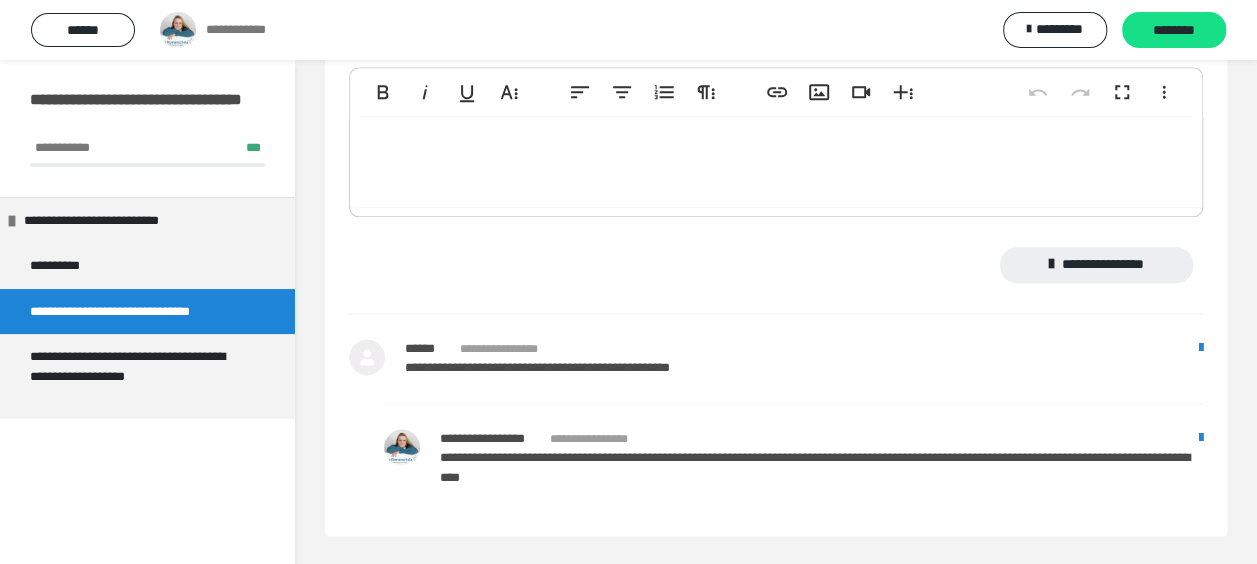 scroll, scrollTop: 890, scrollLeft: 0, axis: vertical 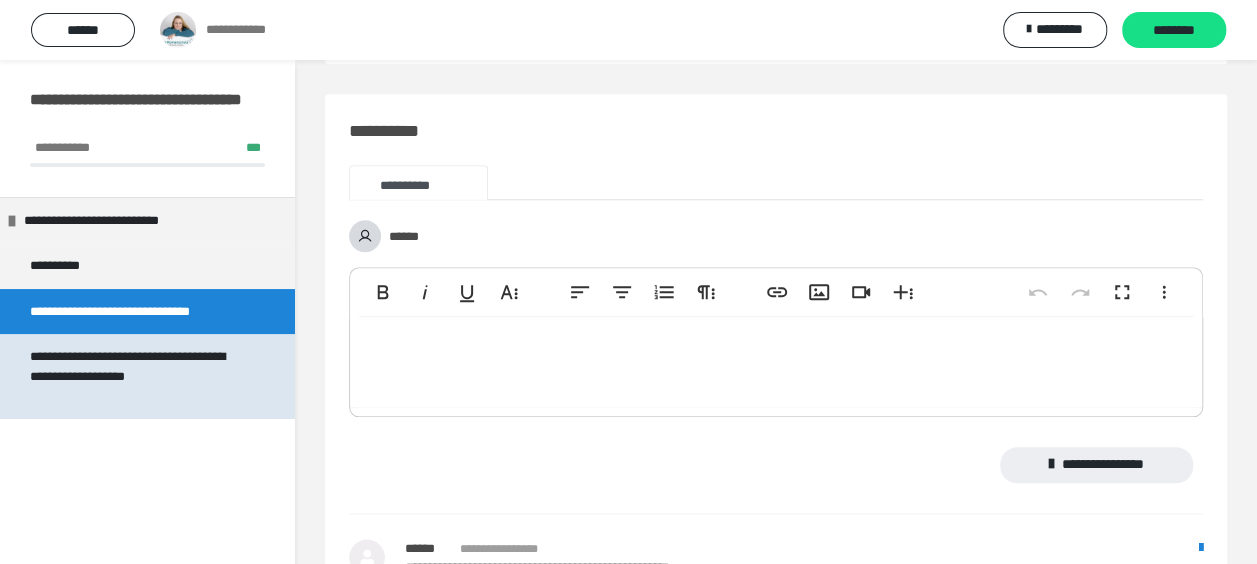 click on "**********" at bounding box center [139, 376] 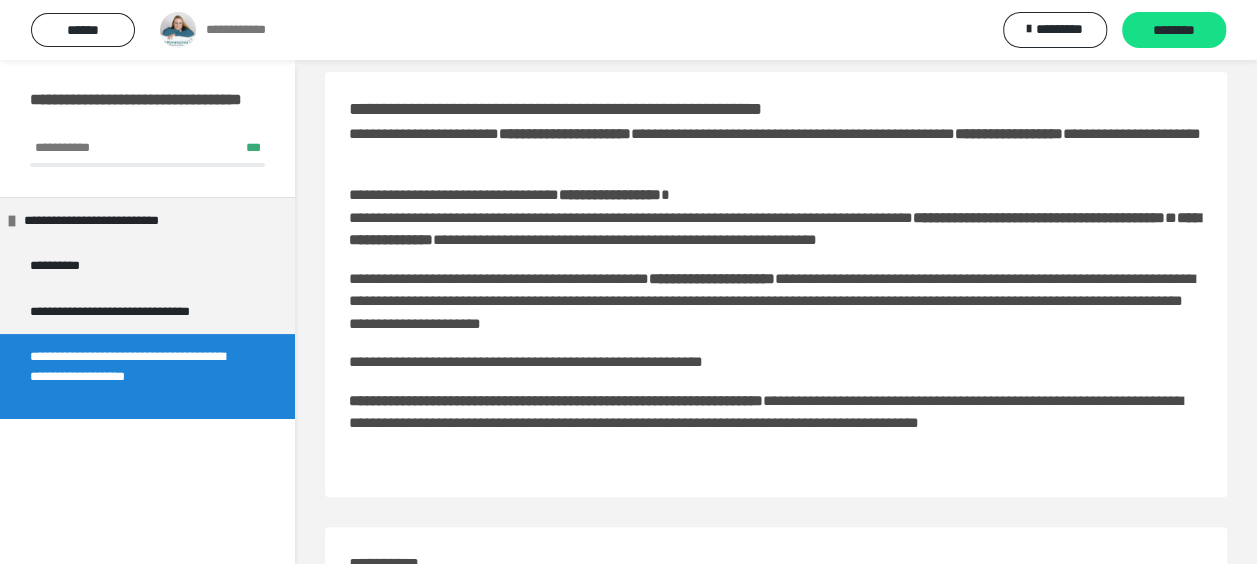 scroll, scrollTop: 0, scrollLeft: 0, axis: both 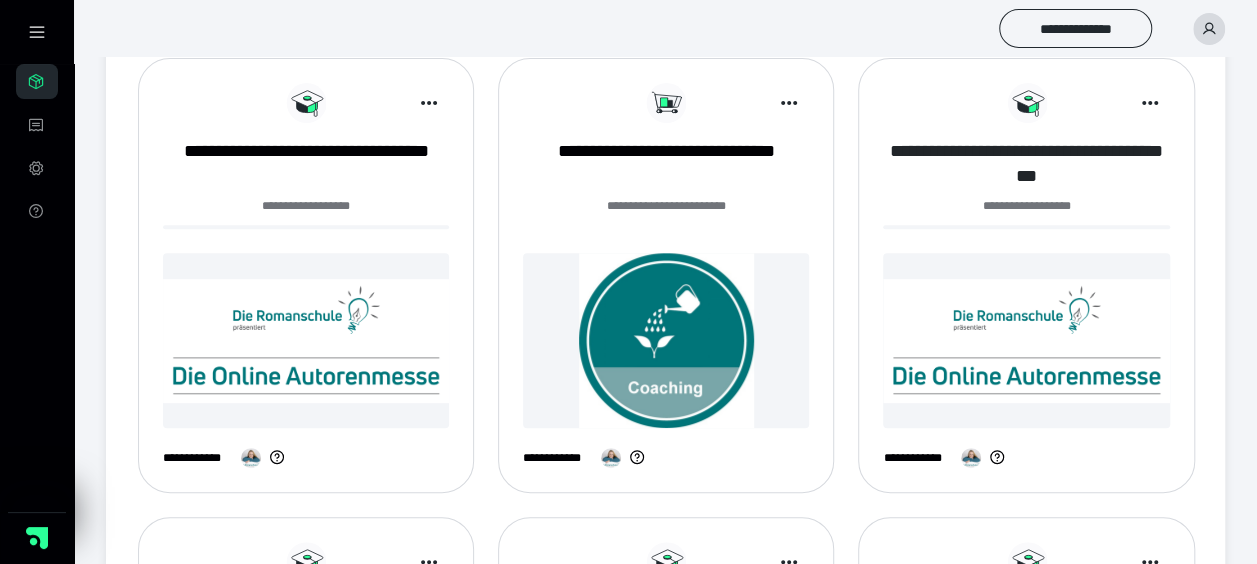 click on "**********" at bounding box center (1026, 164) 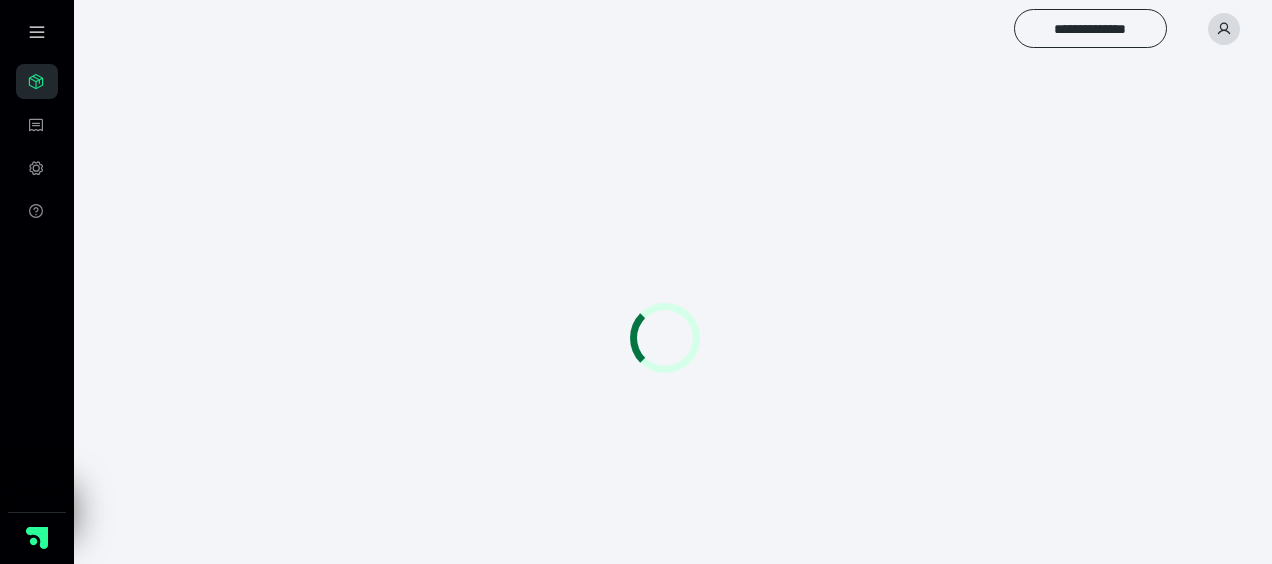 scroll, scrollTop: 0, scrollLeft: 0, axis: both 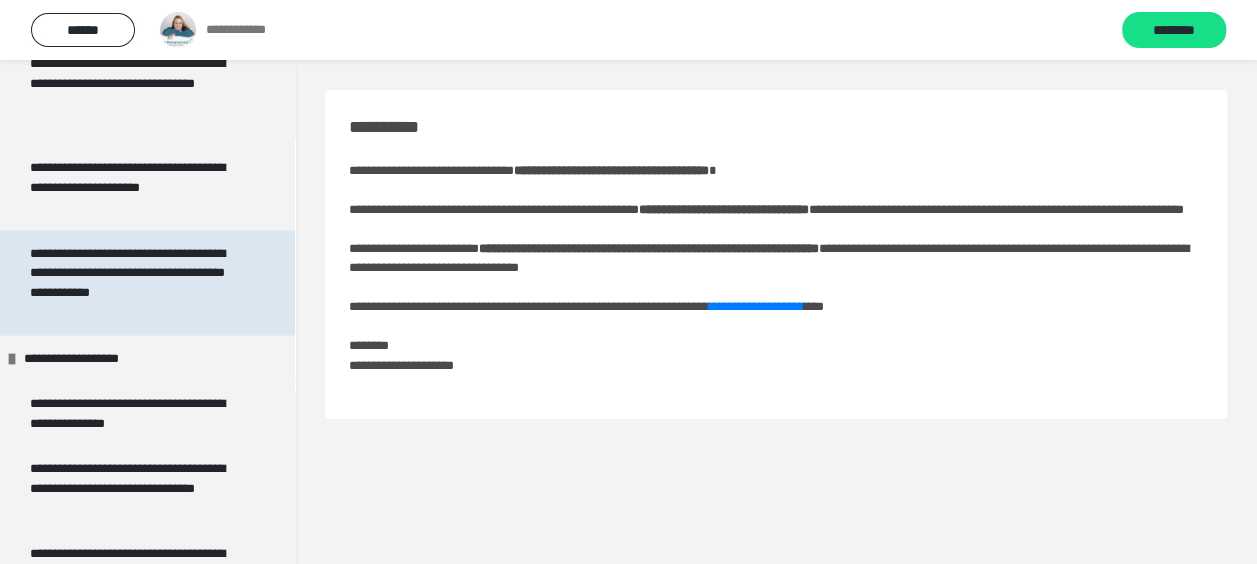 click on "**********" at bounding box center (132, 282) 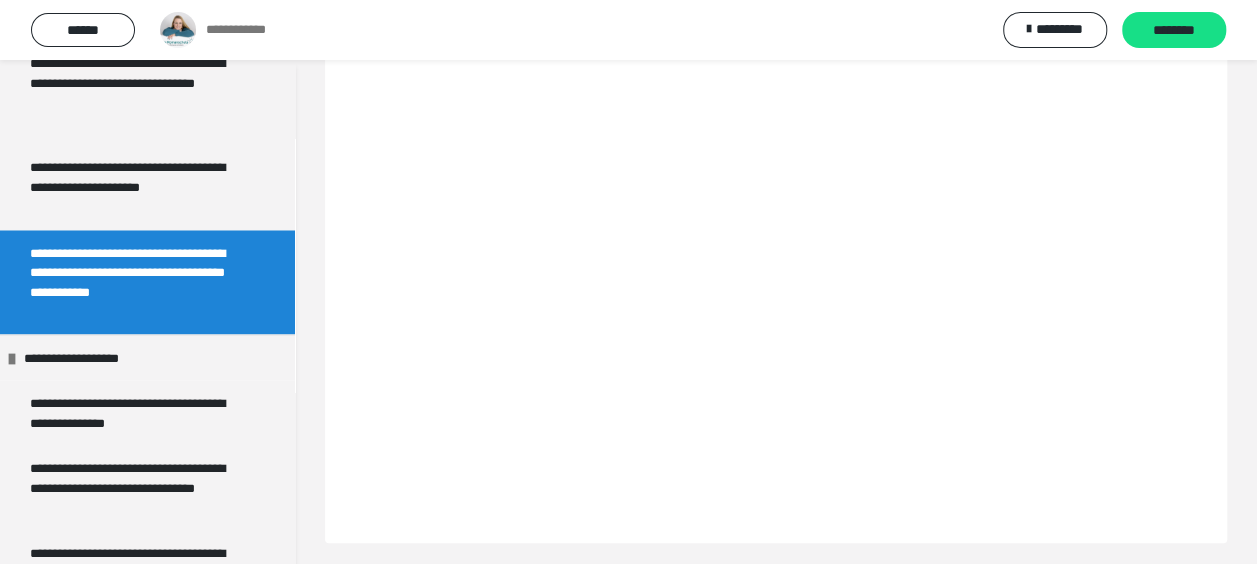 scroll, scrollTop: 161, scrollLeft: 0, axis: vertical 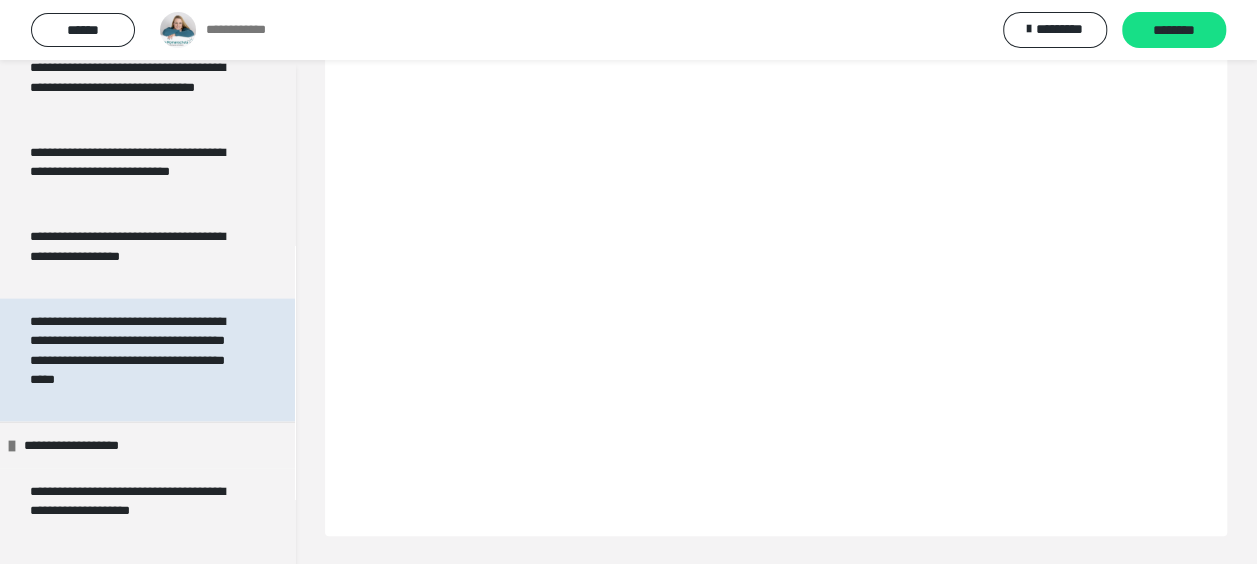 click on "**********" at bounding box center (132, 361) 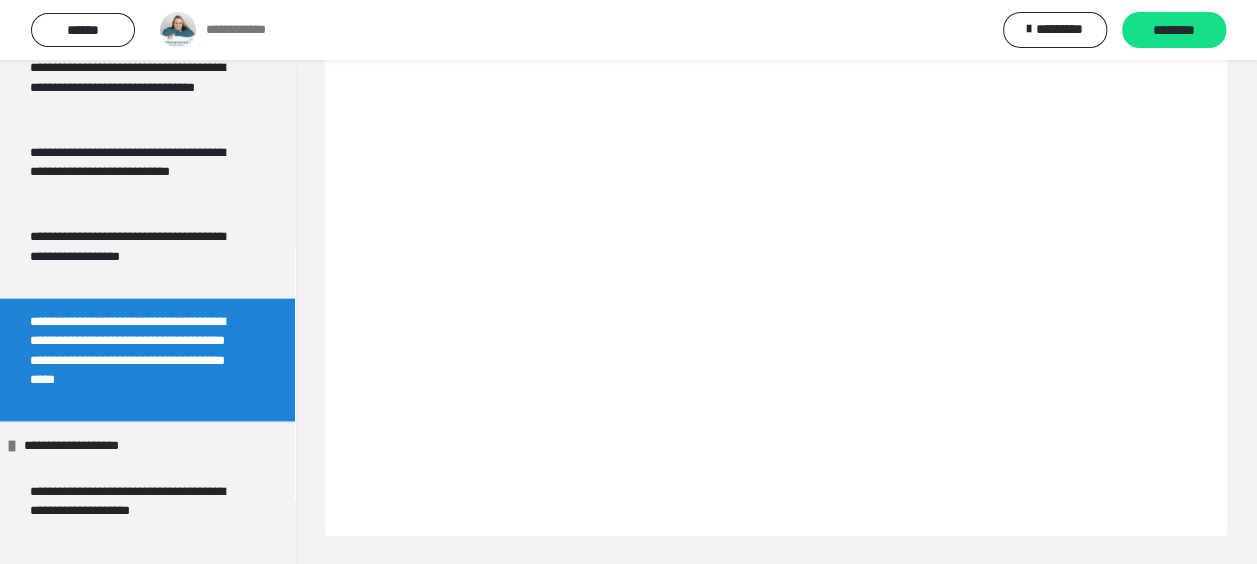 scroll, scrollTop: 147, scrollLeft: 0, axis: vertical 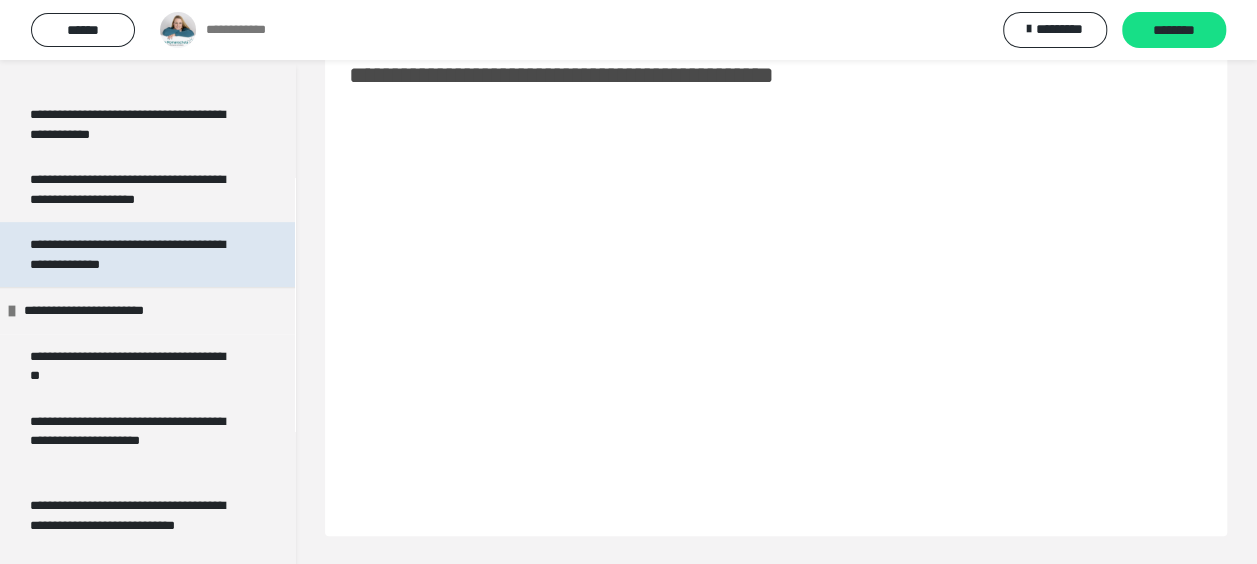 click on "**********" at bounding box center [132, 254] 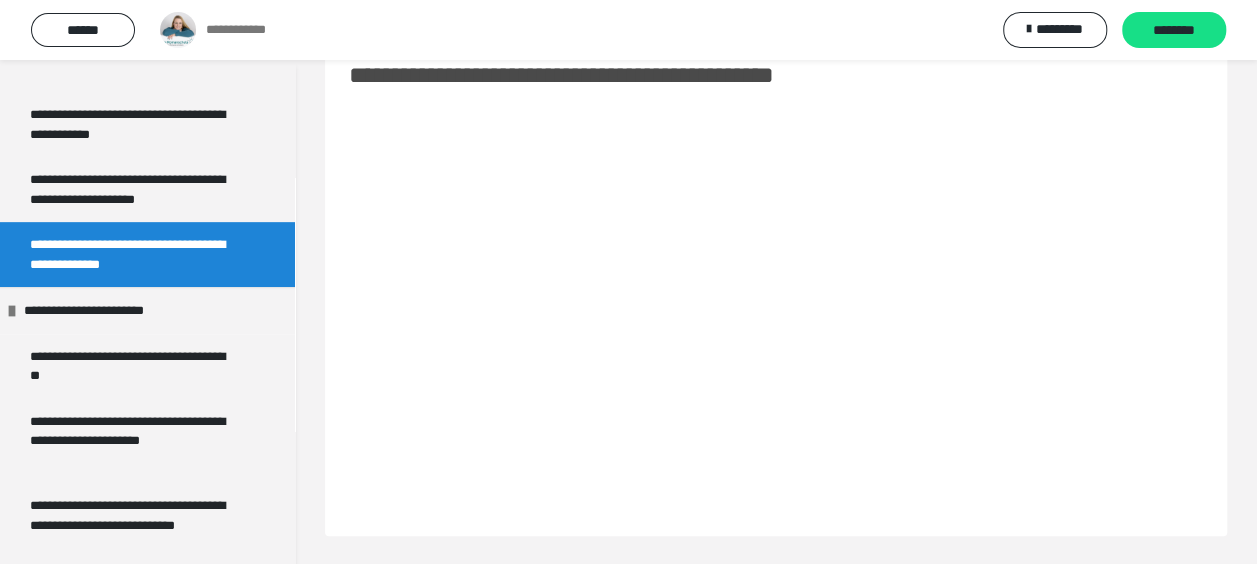 scroll, scrollTop: 113, scrollLeft: 0, axis: vertical 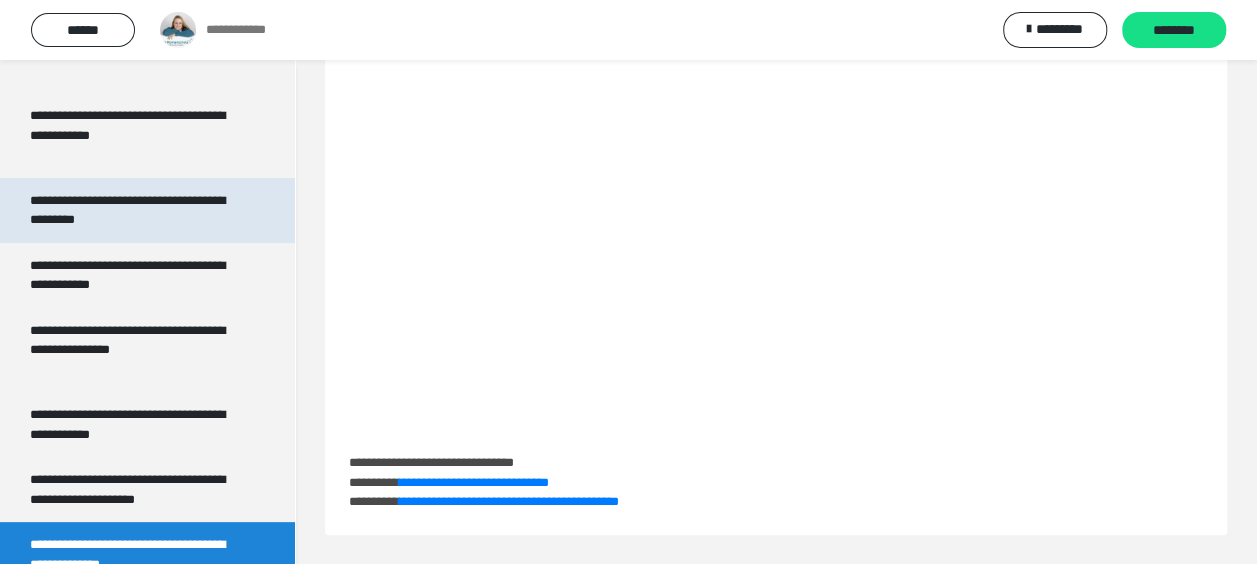 click on "**********" at bounding box center (132, 210) 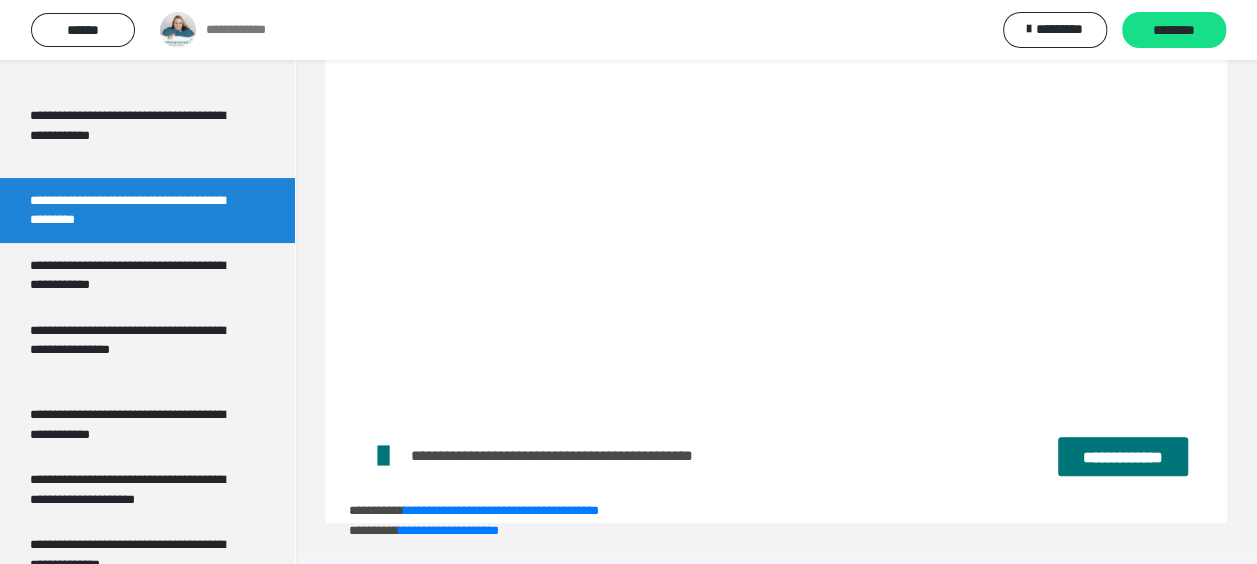 scroll, scrollTop: 179, scrollLeft: 0, axis: vertical 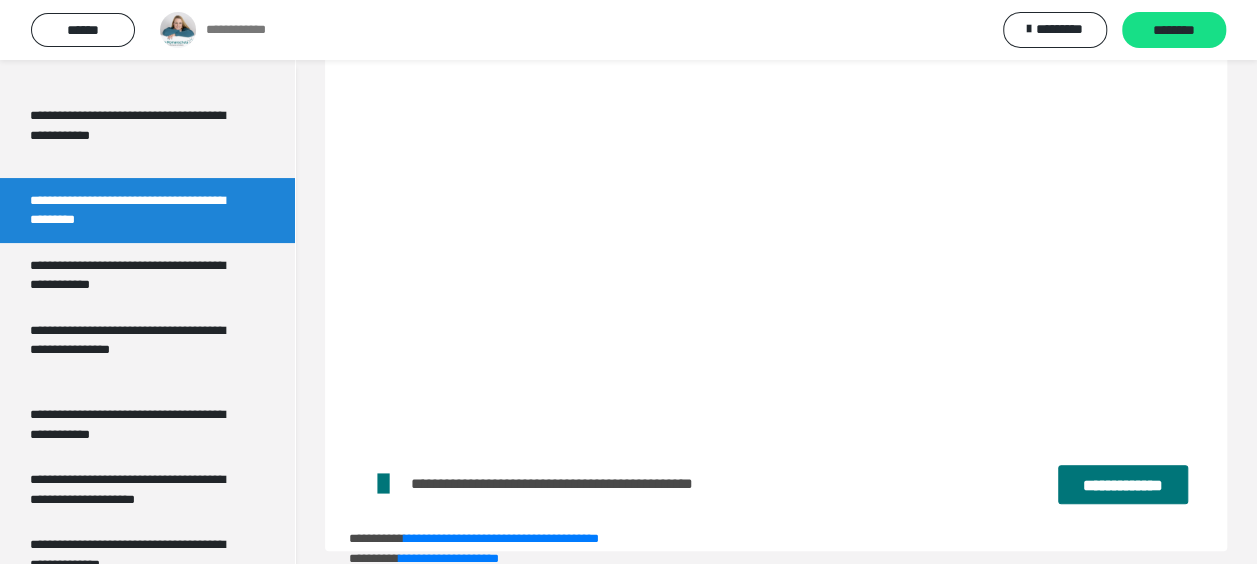 click on "**********" at bounding box center [1122, 484] 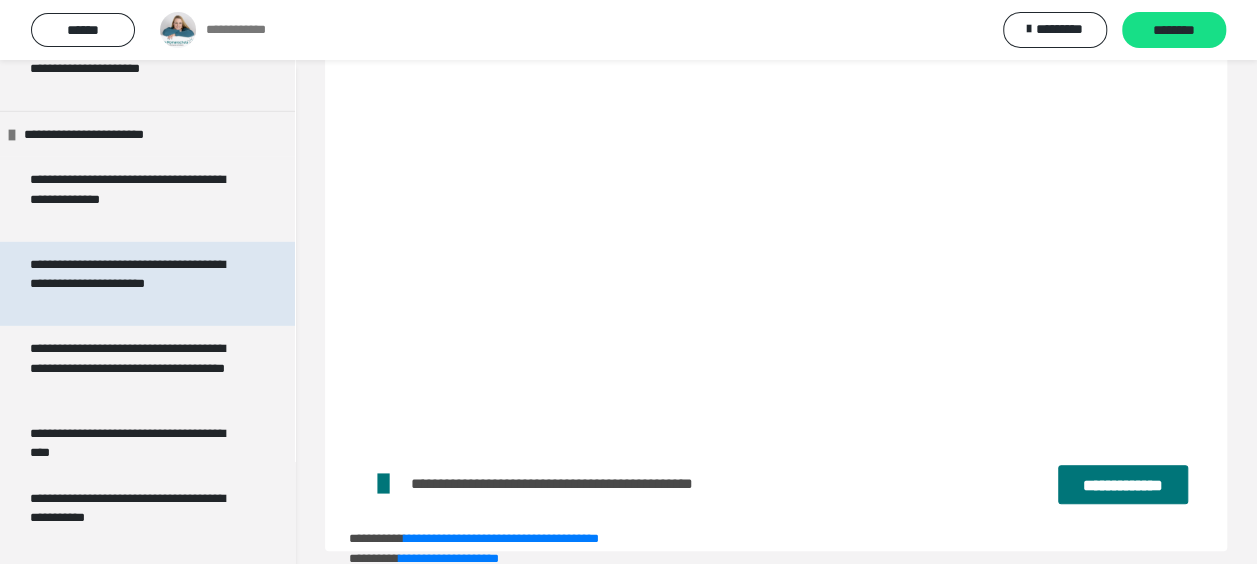 scroll, scrollTop: 3000, scrollLeft: 0, axis: vertical 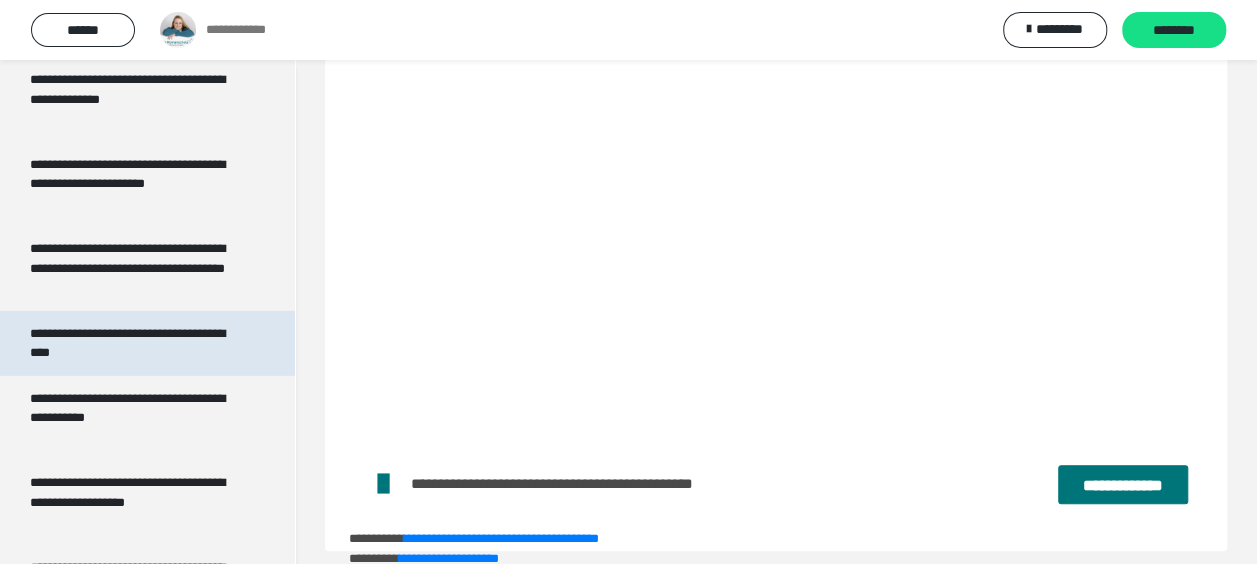 click on "**********" at bounding box center (132, 343) 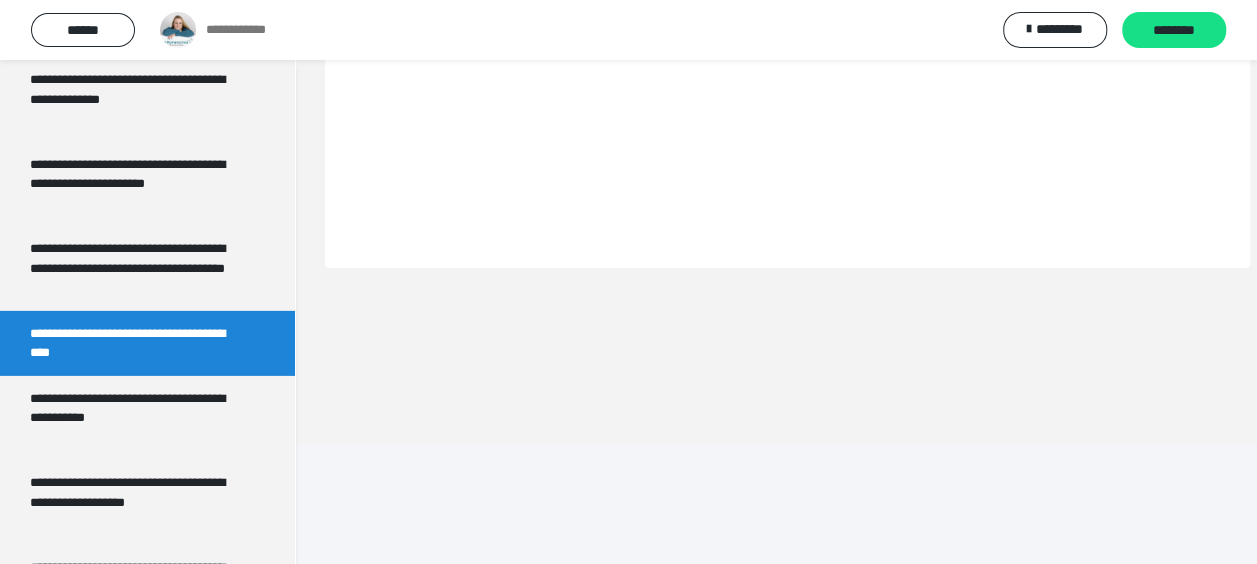 scroll, scrollTop: 60, scrollLeft: 0, axis: vertical 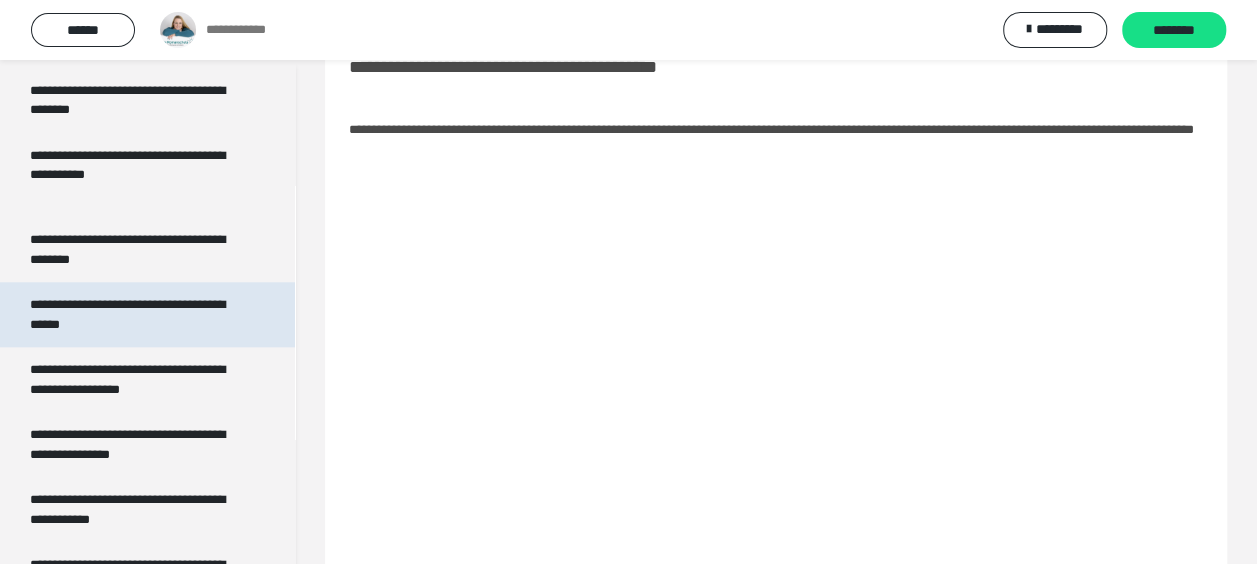click on "**********" at bounding box center (132, 314) 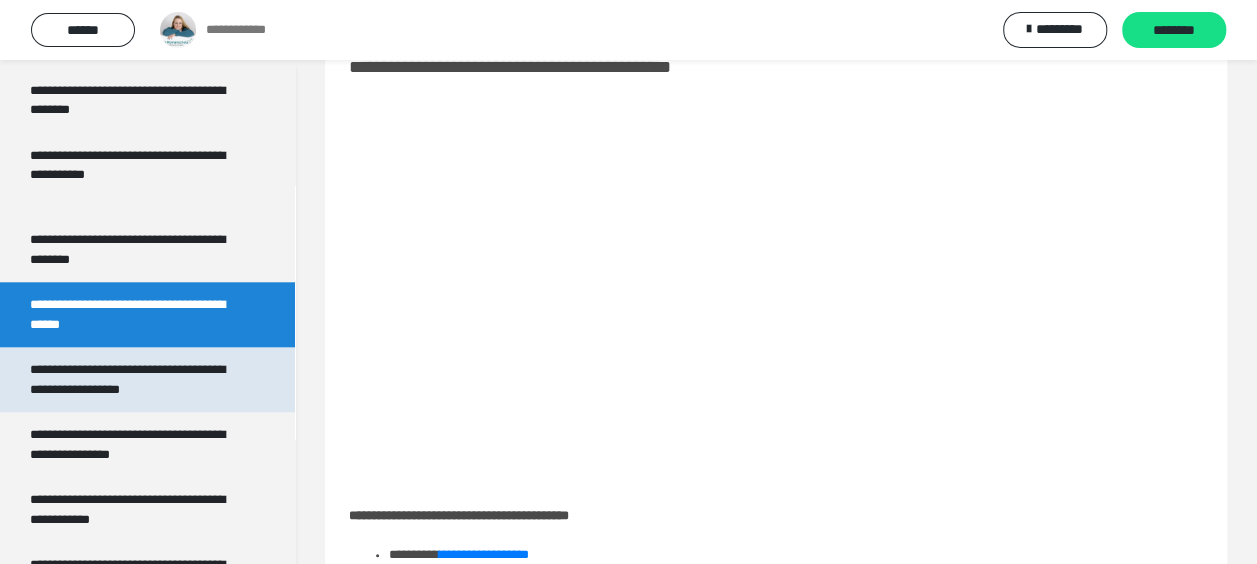 click on "**********" at bounding box center (132, 379) 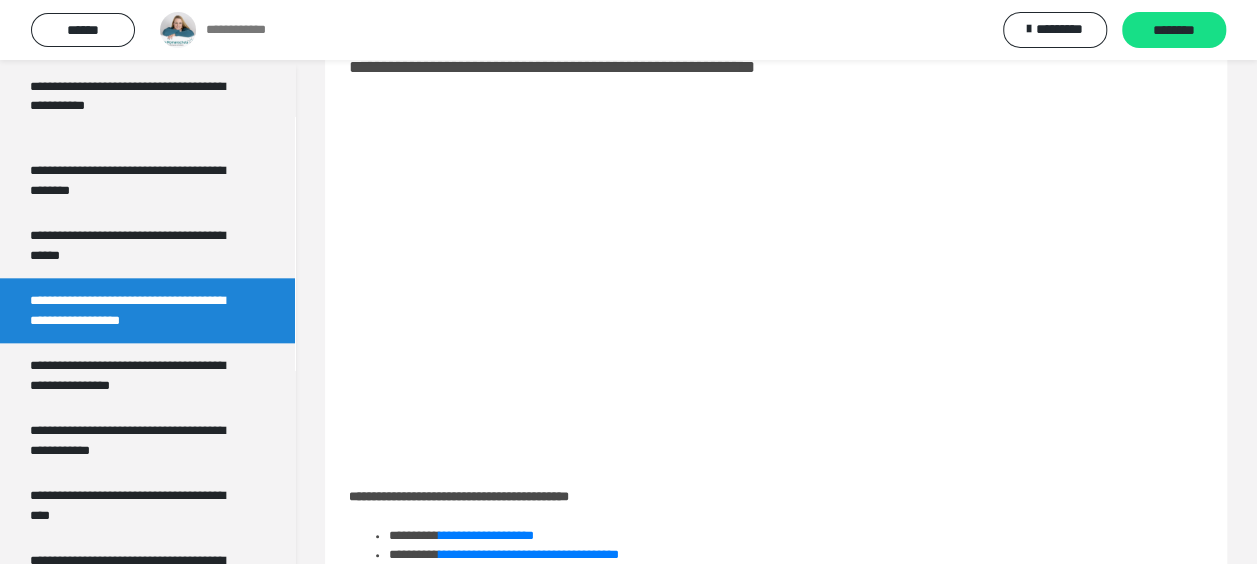 scroll, scrollTop: 4800, scrollLeft: 0, axis: vertical 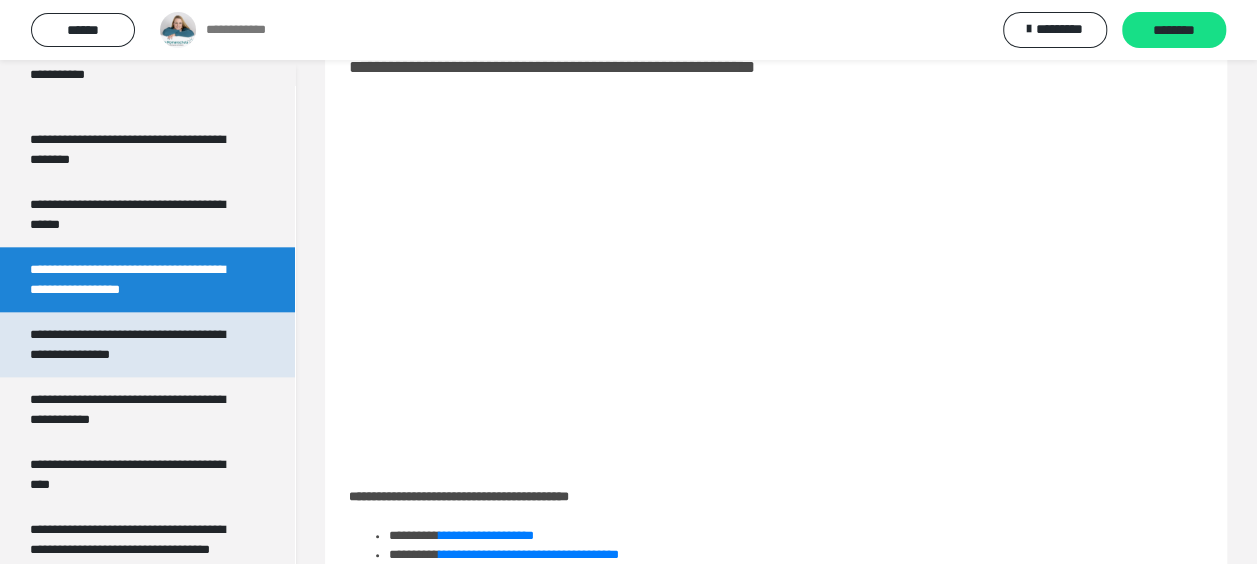click on "**********" at bounding box center (132, 344) 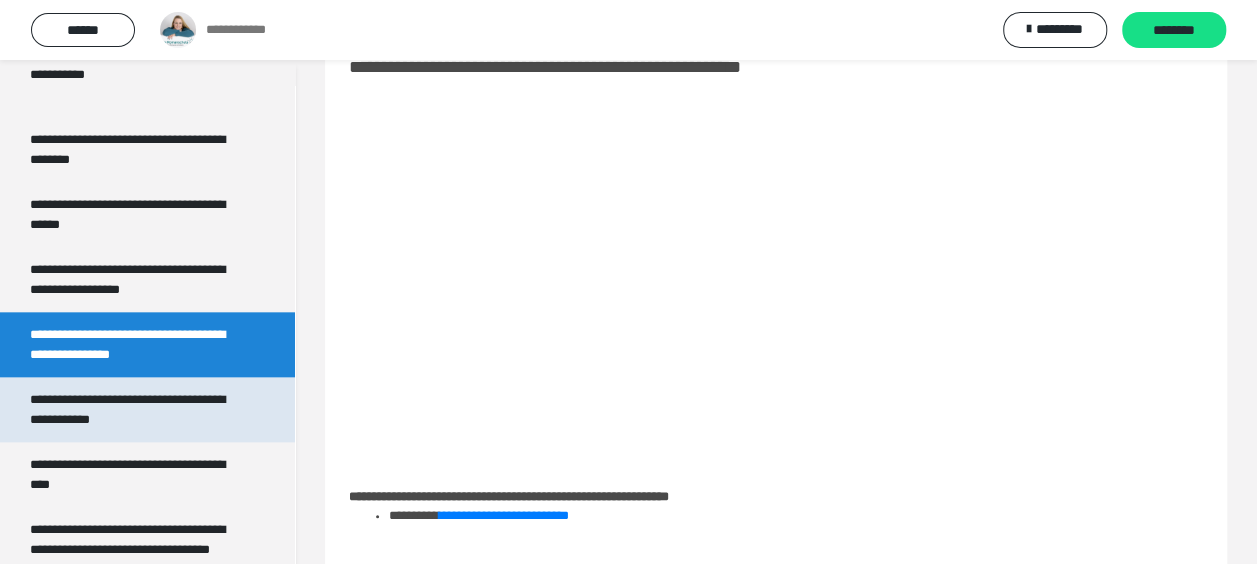 click on "**********" at bounding box center (132, 409) 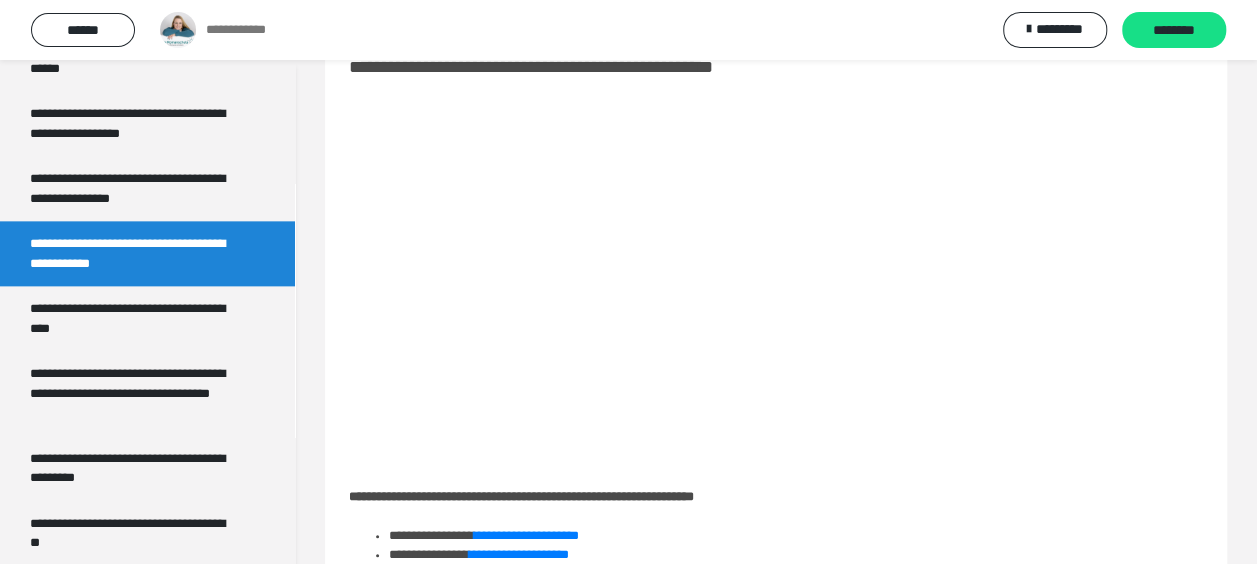 scroll, scrollTop: 5000, scrollLeft: 0, axis: vertical 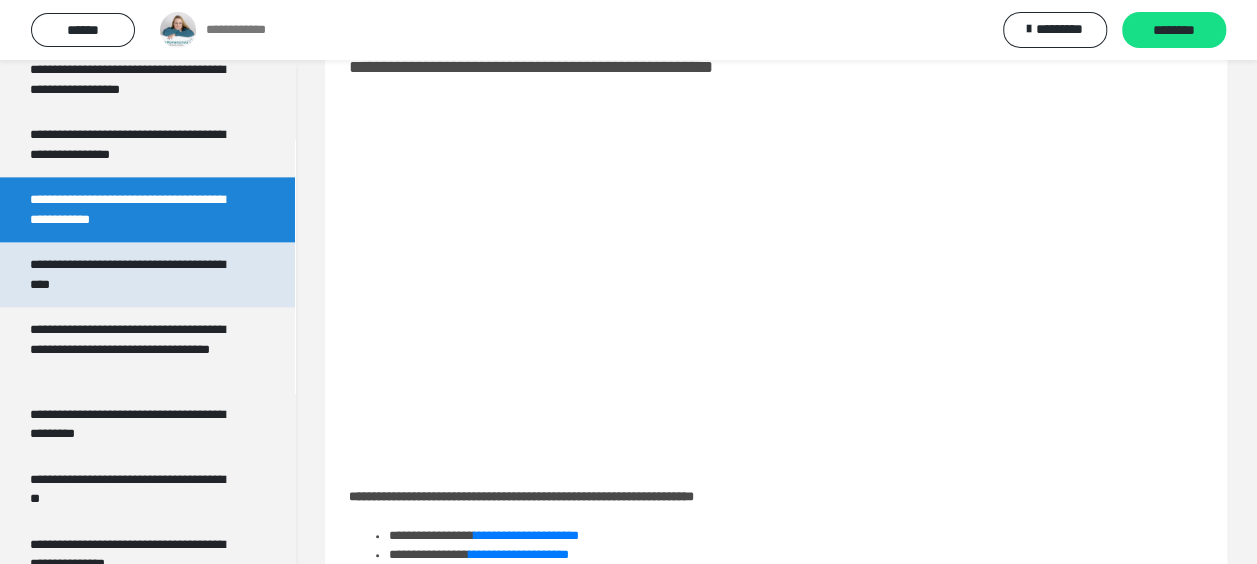 click on "**********" at bounding box center (132, 274) 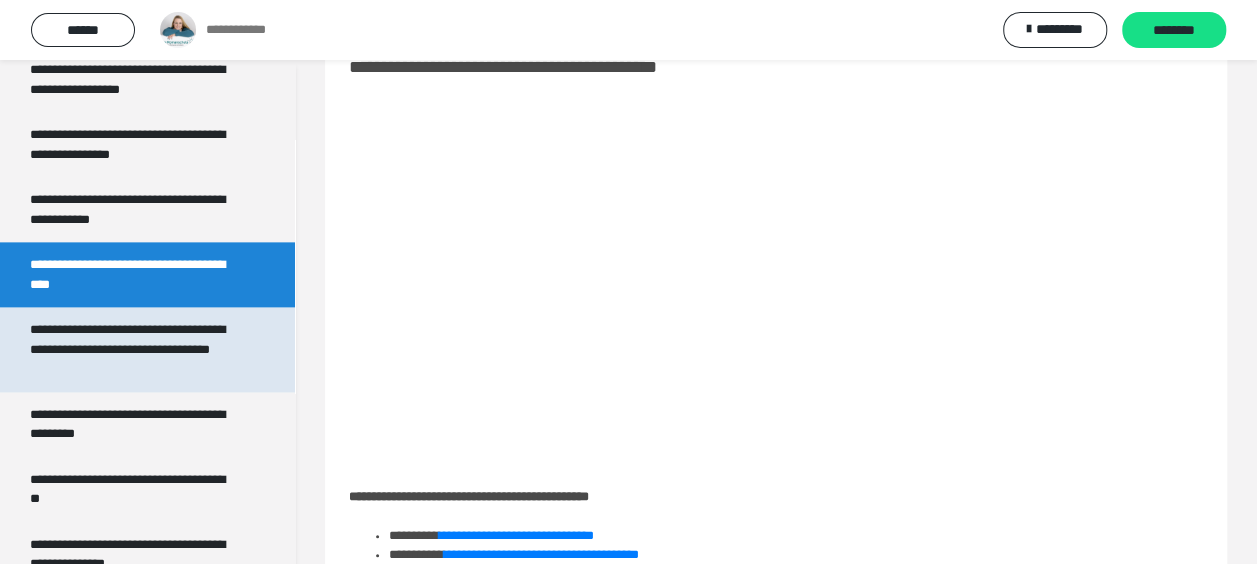 scroll, scrollTop: 5100, scrollLeft: 0, axis: vertical 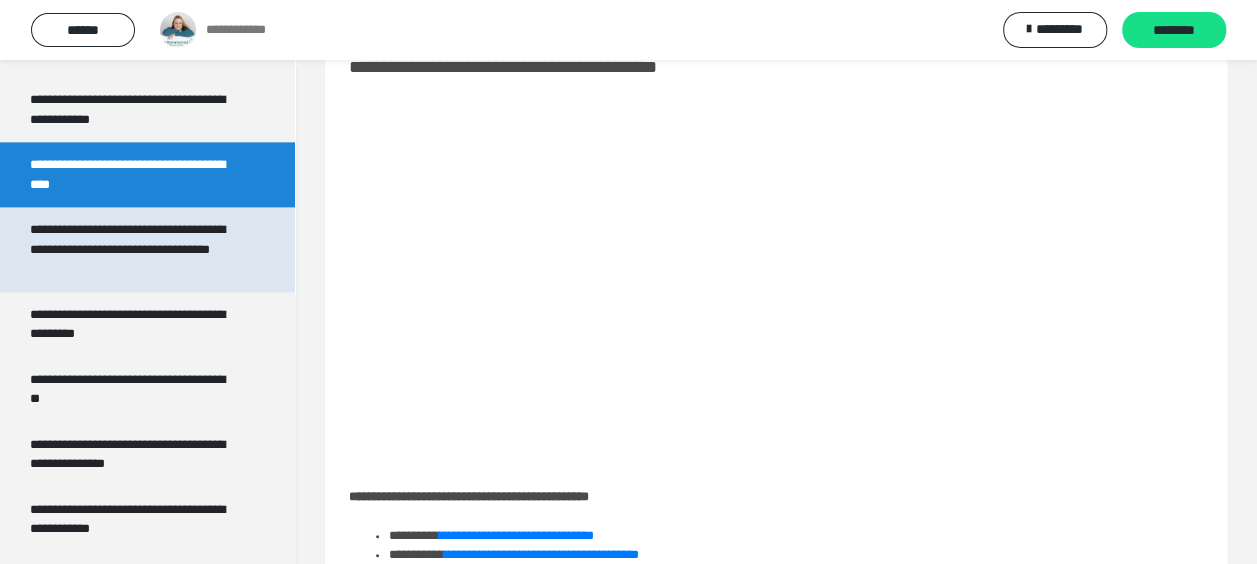 click on "**********" at bounding box center (132, 249) 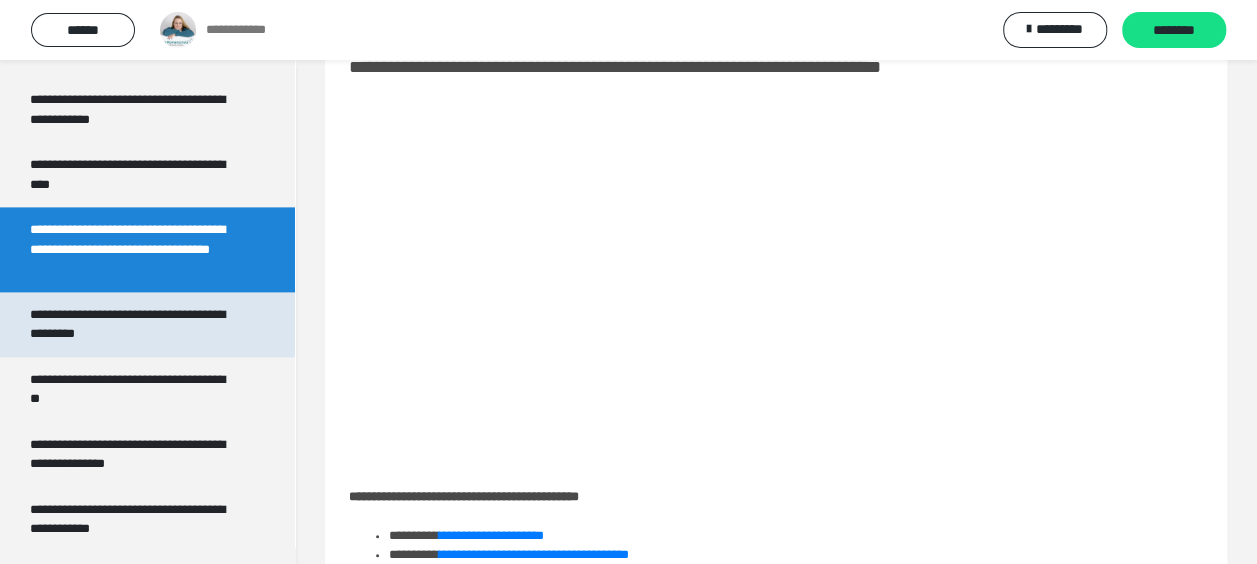 click on "**********" at bounding box center (132, 324) 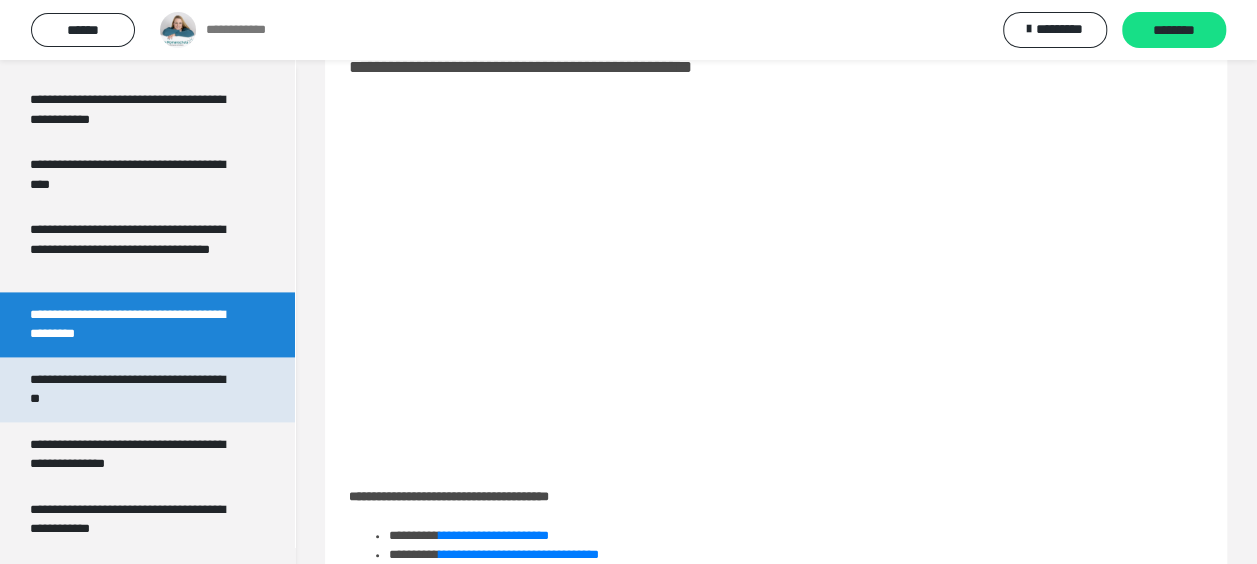 click on "**********" at bounding box center [132, 389] 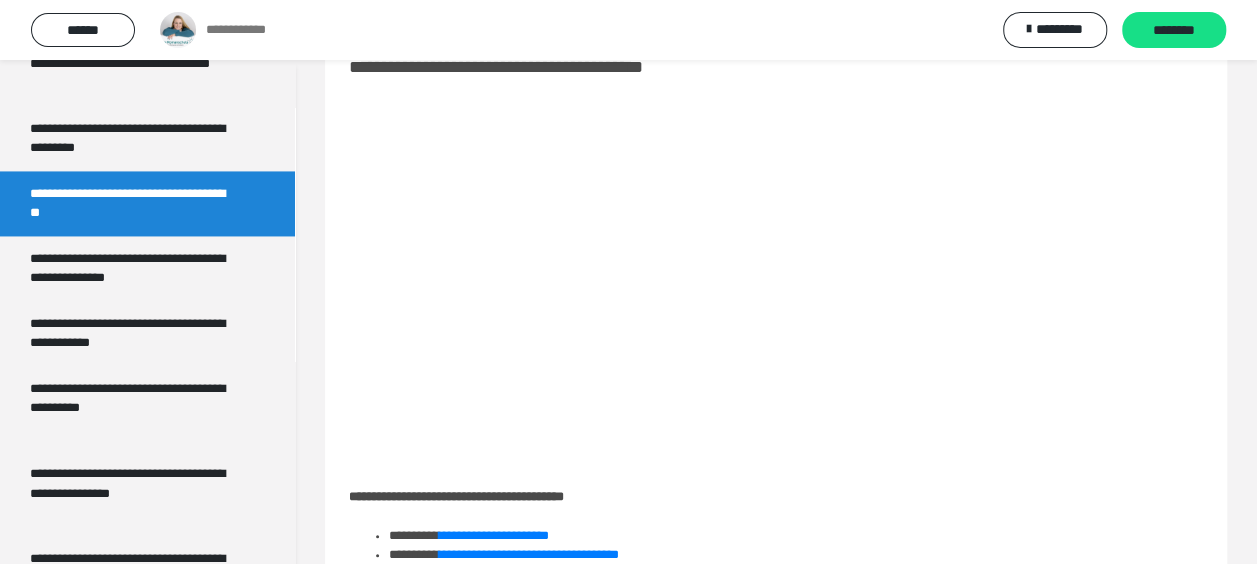 scroll, scrollTop: 5300, scrollLeft: 0, axis: vertical 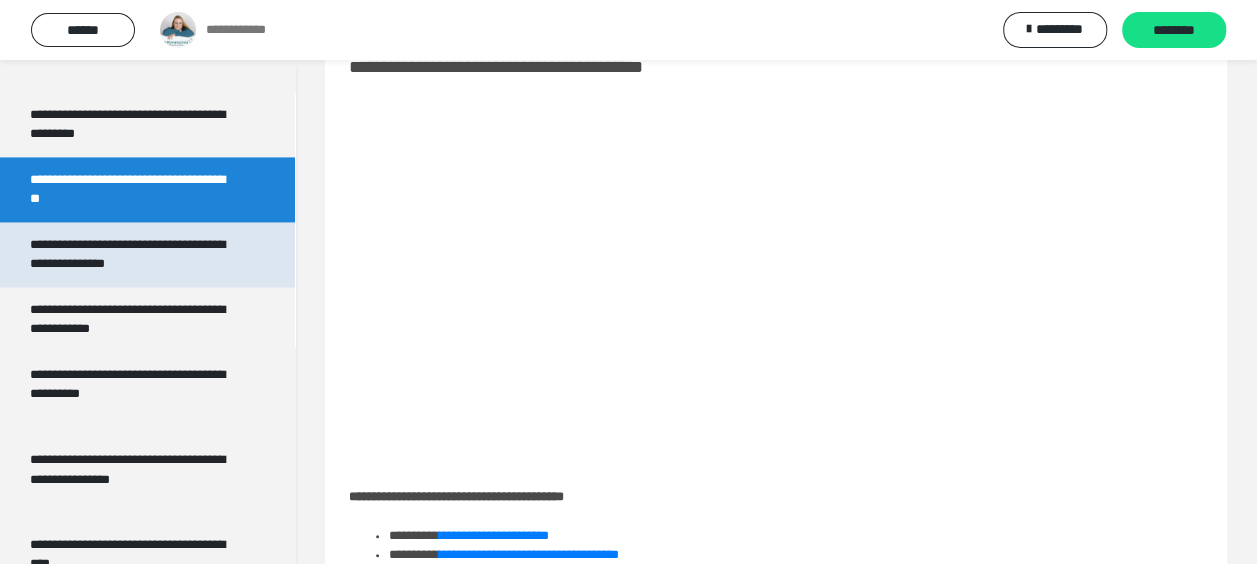 click on "**********" at bounding box center (132, 254) 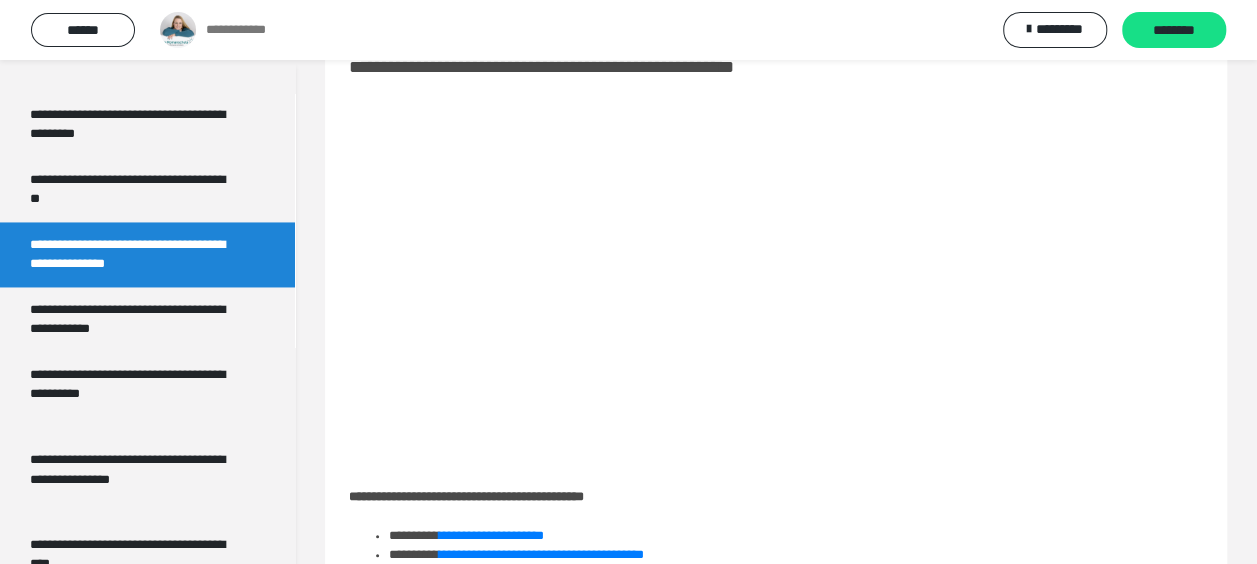click on "**********" at bounding box center (132, 254) 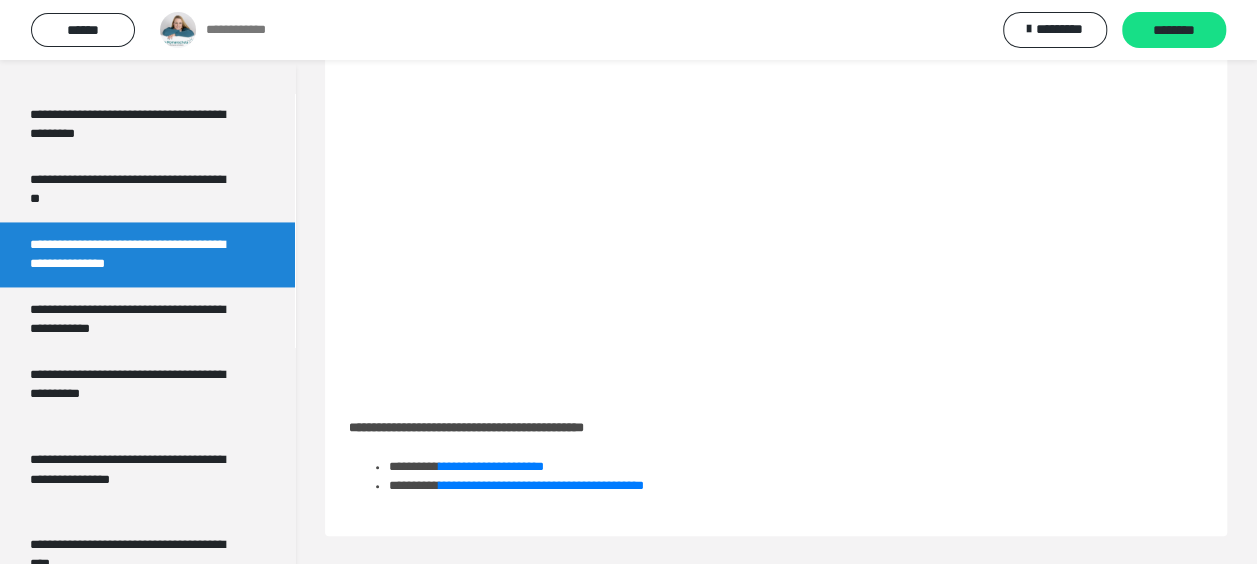 scroll, scrollTop: 60, scrollLeft: 0, axis: vertical 